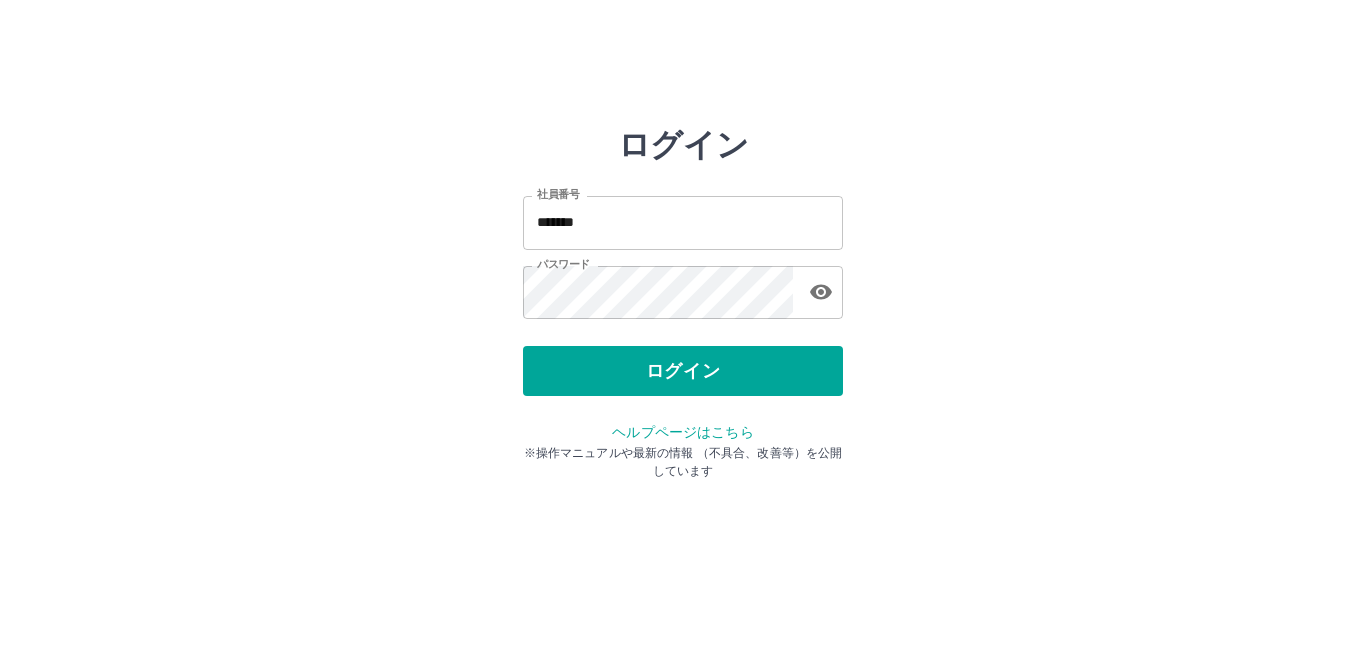 scroll, scrollTop: 0, scrollLeft: 0, axis: both 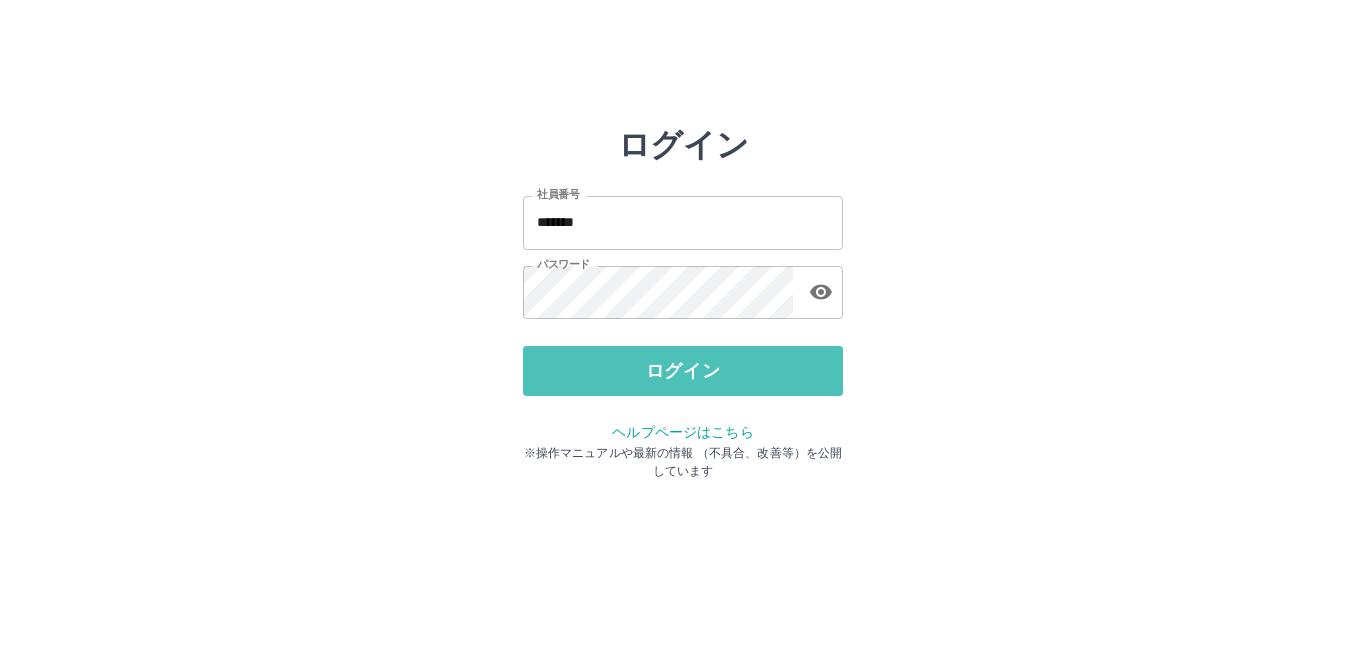 click on "ログイン" at bounding box center [683, 371] 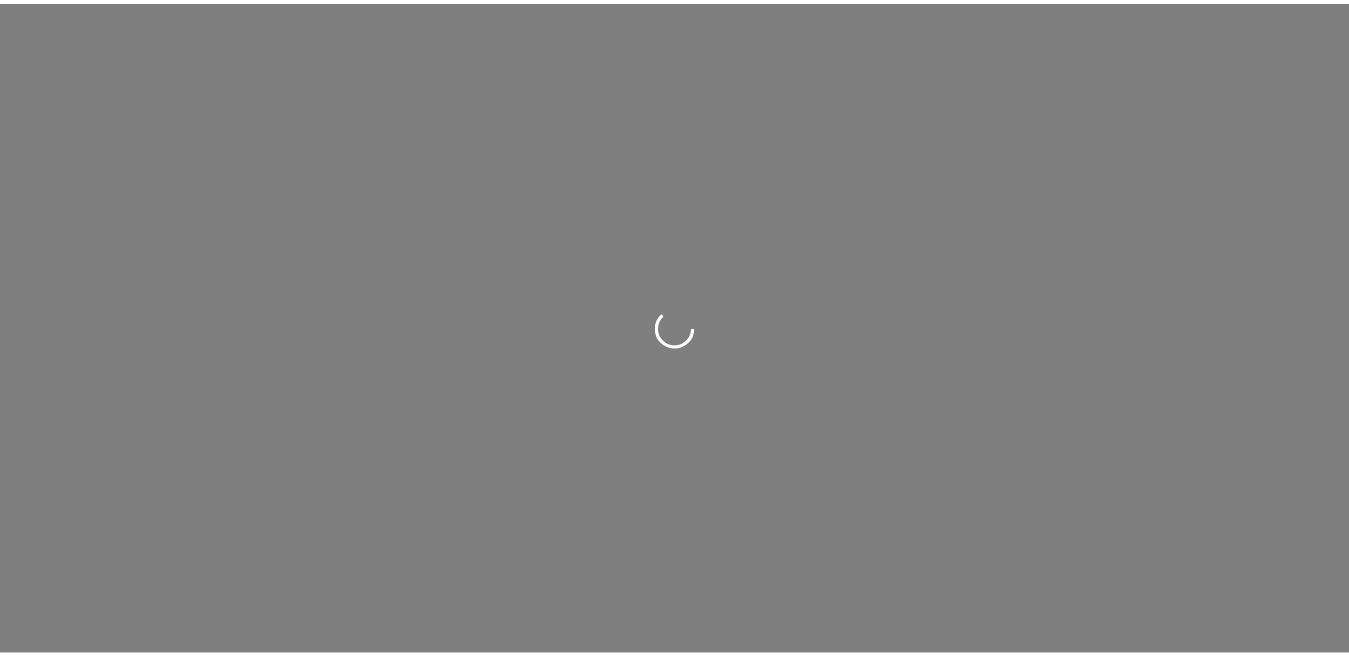 scroll, scrollTop: 0, scrollLeft: 0, axis: both 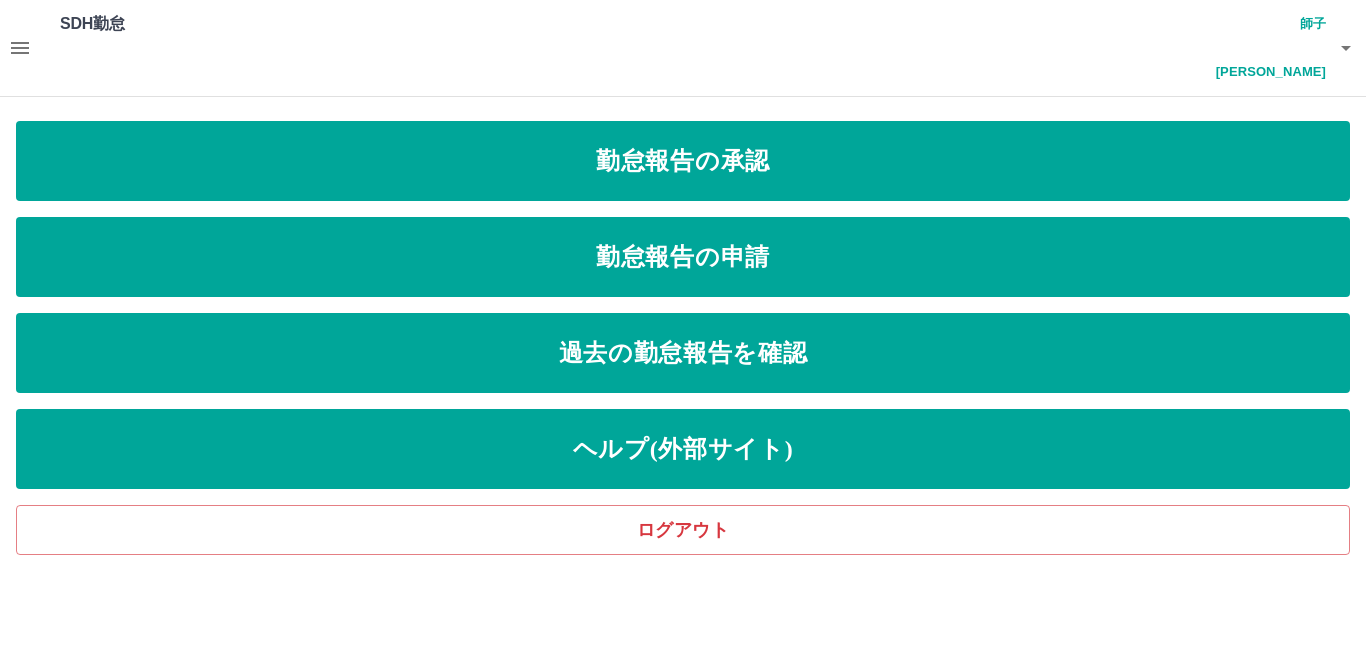 click 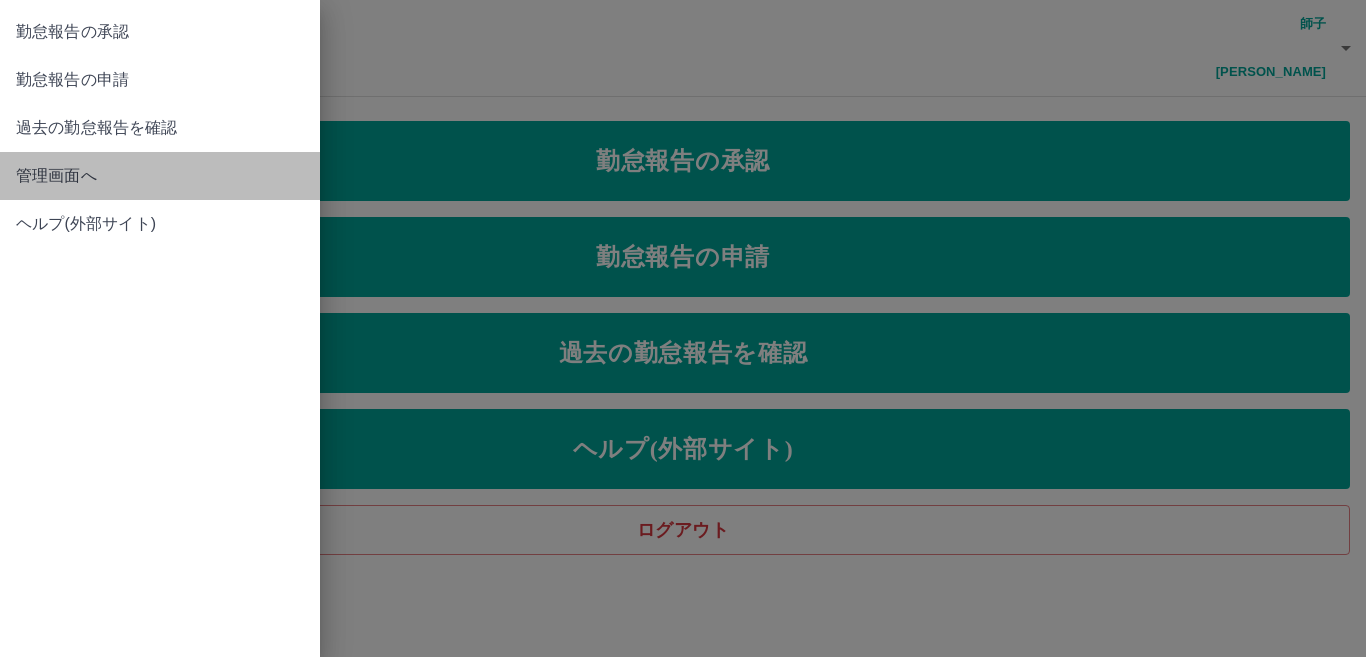 click on "管理画面へ" at bounding box center (160, 176) 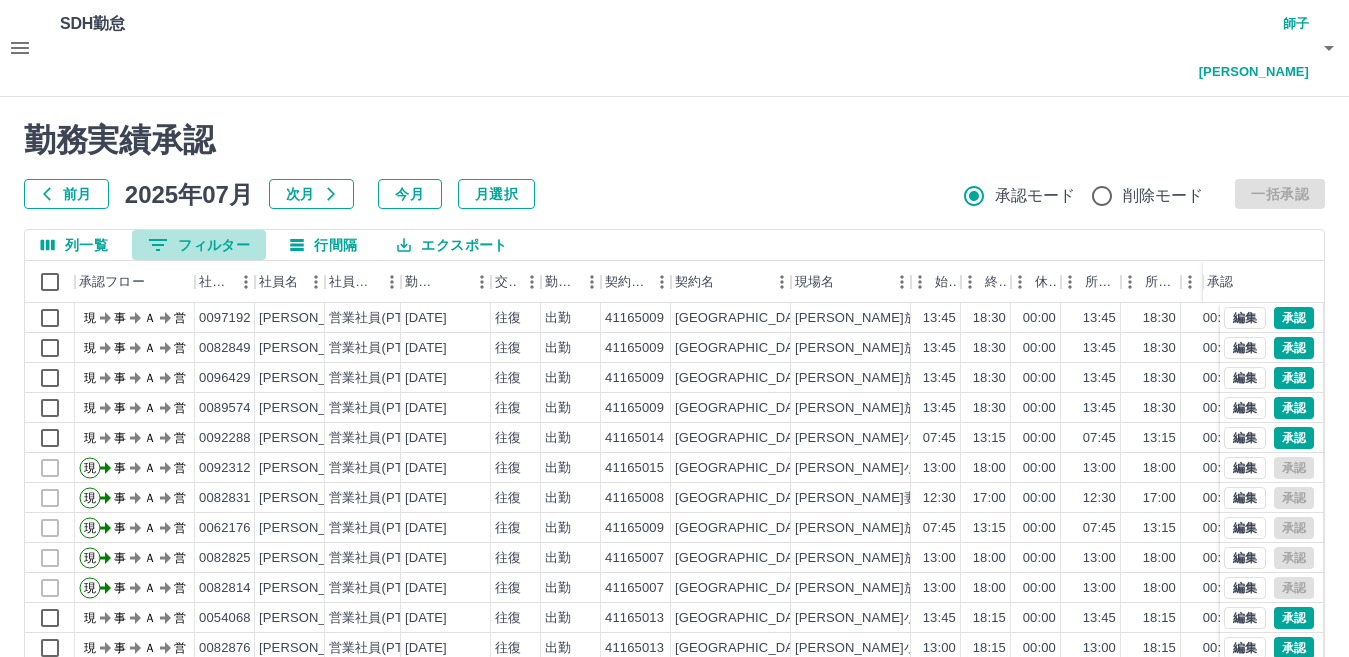 click on "0 フィルター" at bounding box center (199, 245) 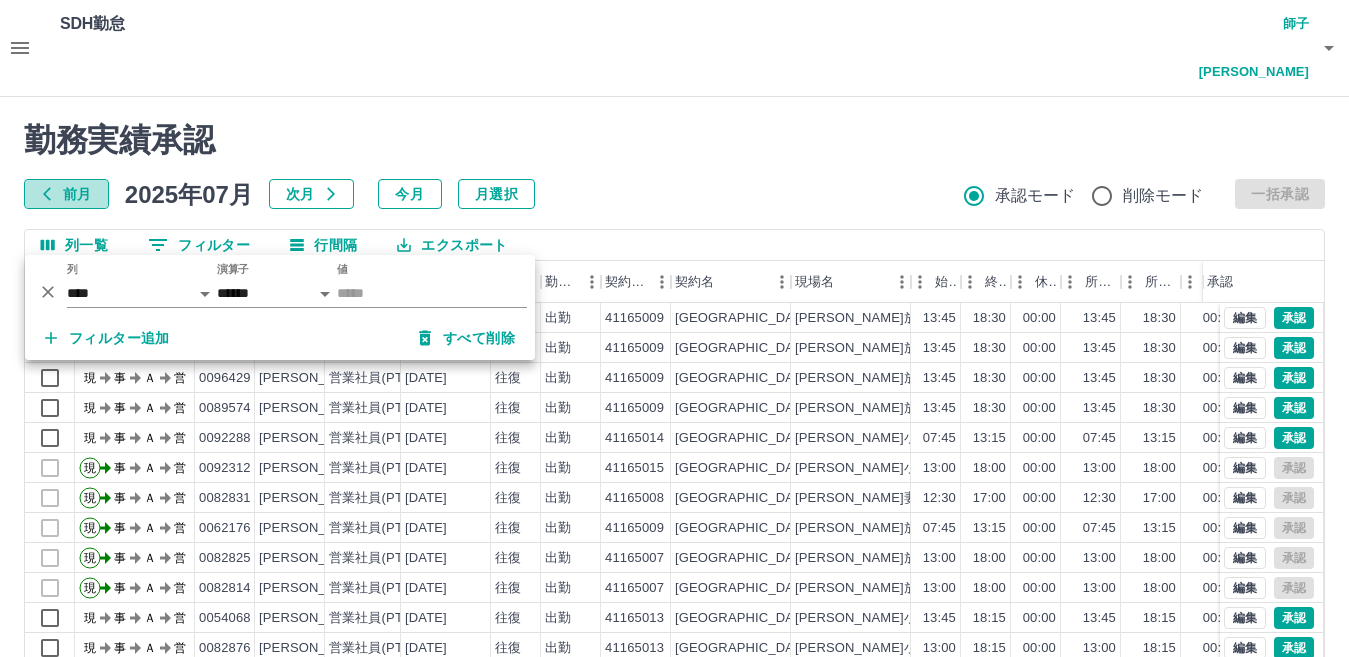 click on "前月" at bounding box center [66, 194] 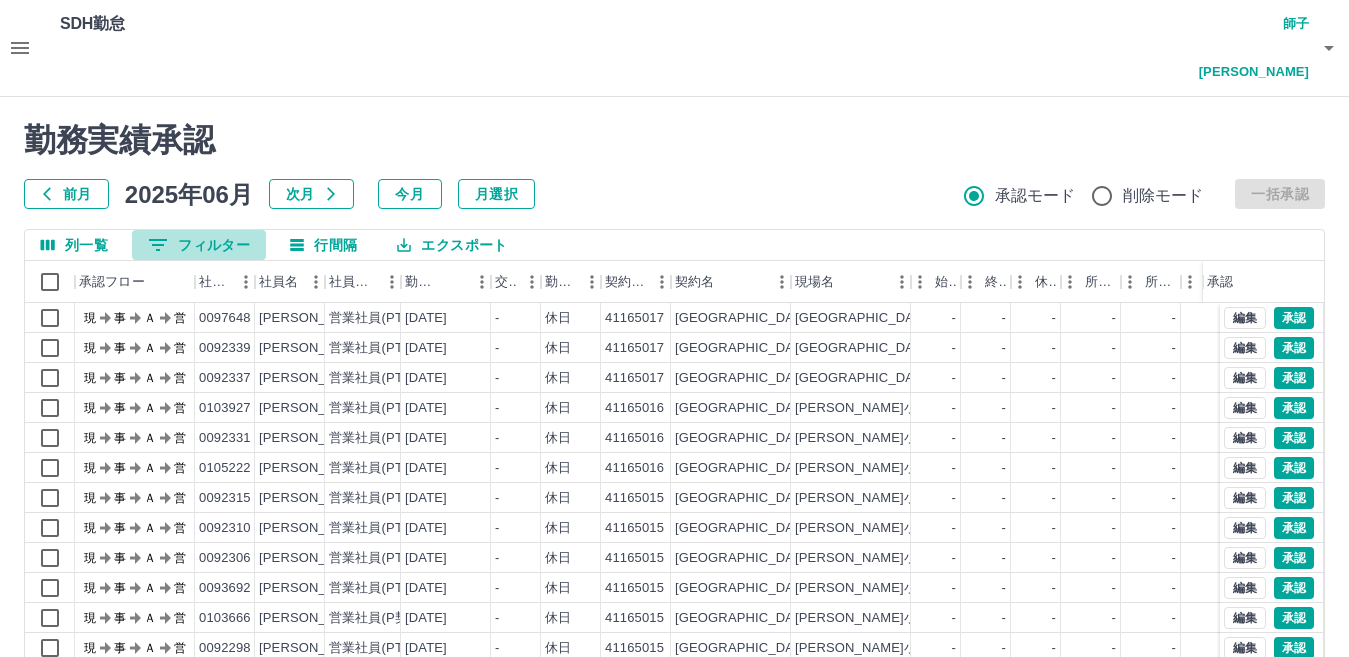 click on "0 フィルター" at bounding box center [199, 245] 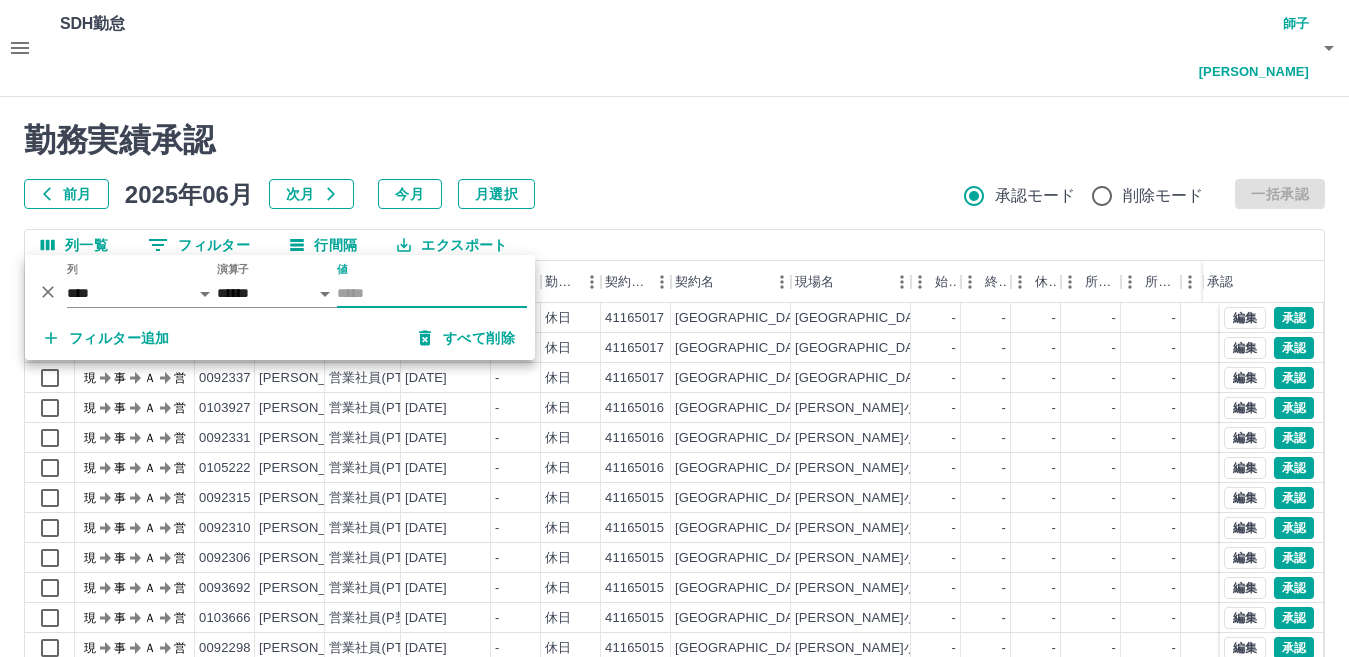 click on "値" at bounding box center (432, 293) 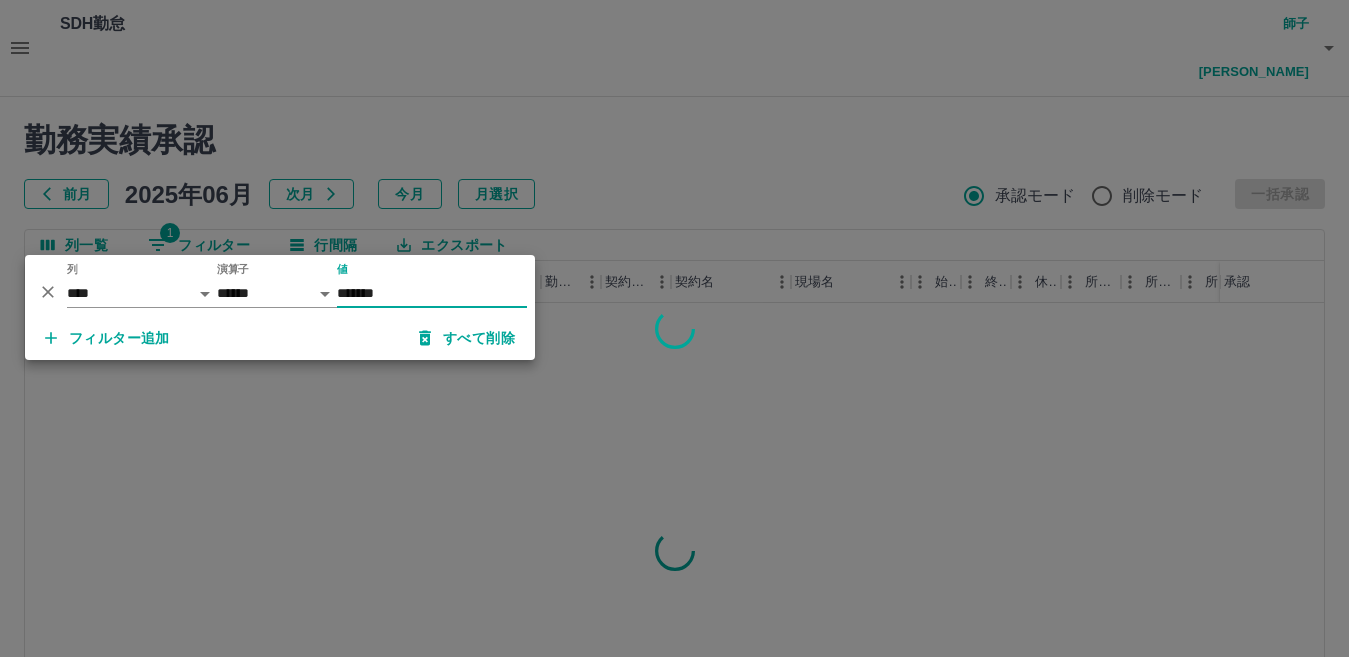 type on "*******" 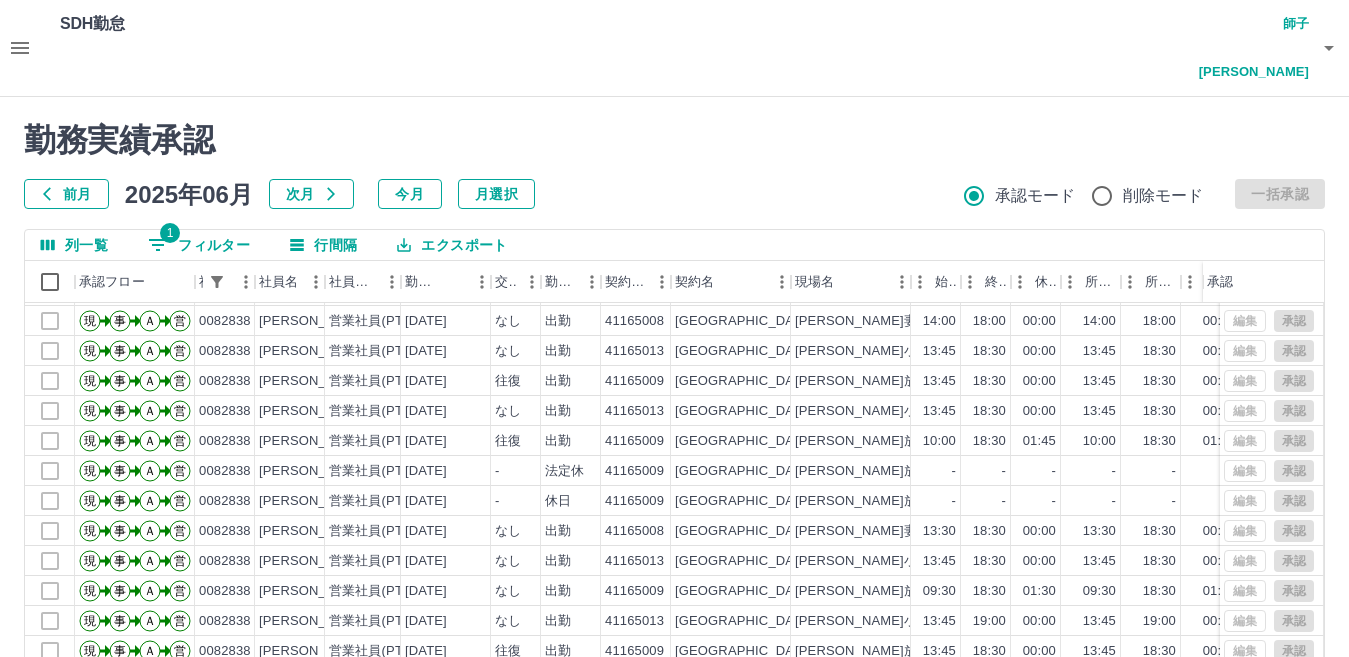 scroll, scrollTop: 104, scrollLeft: 0, axis: vertical 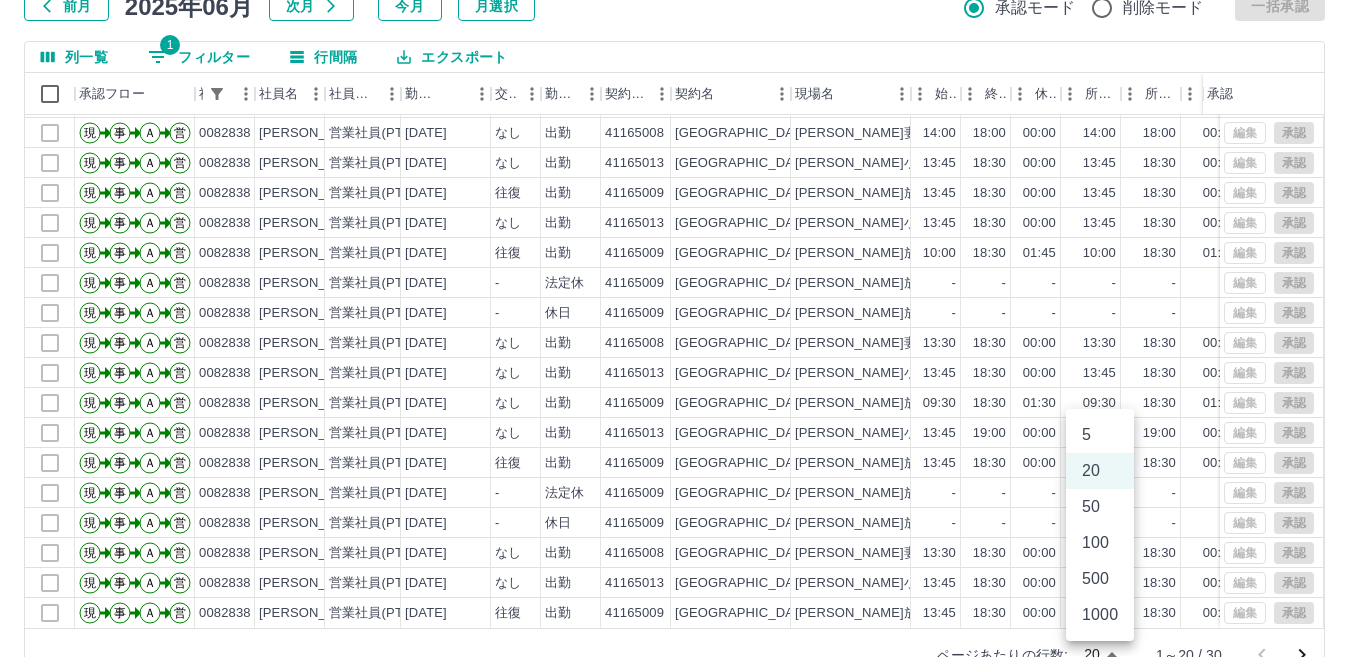 click on "SDH勤怠 師子[PERSON_NAME] 勤務実績承認 前月 [DATE] 次月 今月 月選択 承認モード 削除モード 一括承認 列一覧 1 フィルター 行間隔 エクスポート 承認フロー 社員番号 社員名 社員区分 勤務日 交通費 勤務区分 契約コード 契約名 現場名 始業 終業 休憩 所定開始 所定終業 所定休憩 拘束 勤務 遅刻等 コメント ステータス 承認 現 事 Ａ 営 0082838 [PERSON_NAME] 営業社員(PT契約) [DATE]  -  法定休 41165009 [GEOGRAPHIC_DATA] [PERSON_NAME]放課後学級 - - - - - - 00:00 00:00 00:00 事務担当者承認待 現 事 Ａ 営 0082838 [PERSON_NAME] 営業社員(PT契約) [DATE]  -  休日 41165009 [GEOGRAPHIC_DATA] [PERSON_NAME]放課後学級 - - - - - - 00:00 00:00 00:00 事務担当者承認待 現 事 Ａ 営 0082838 [PERSON_NAME] 営業社員(PT契約) [DATE] なし 出勤 41165008 [GEOGRAPHIC_DATA] [PERSON_NAME]妻小放課後学級 14:00 18:00 00:00 14:00 18:00 00:00 04:00 04:00 00:00 現 事 Ａ" at bounding box center (683, 258) 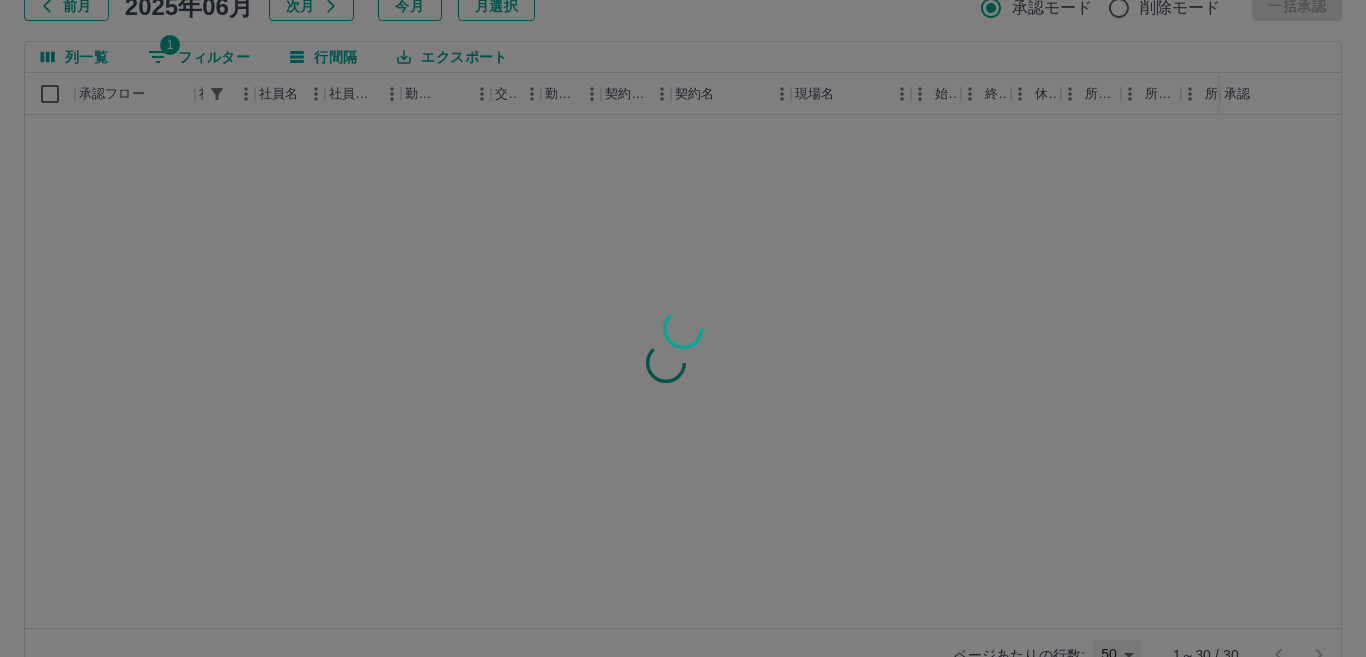 type on "**" 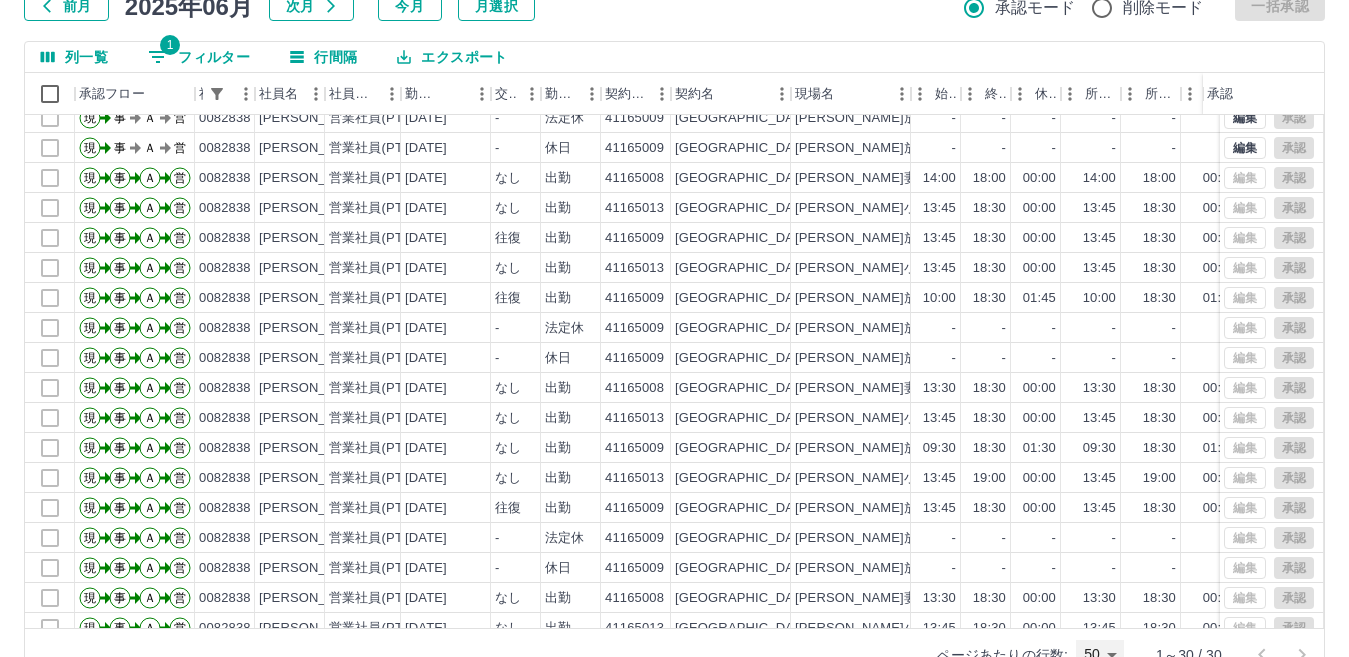 scroll, scrollTop: 0, scrollLeft: 0, axis: both 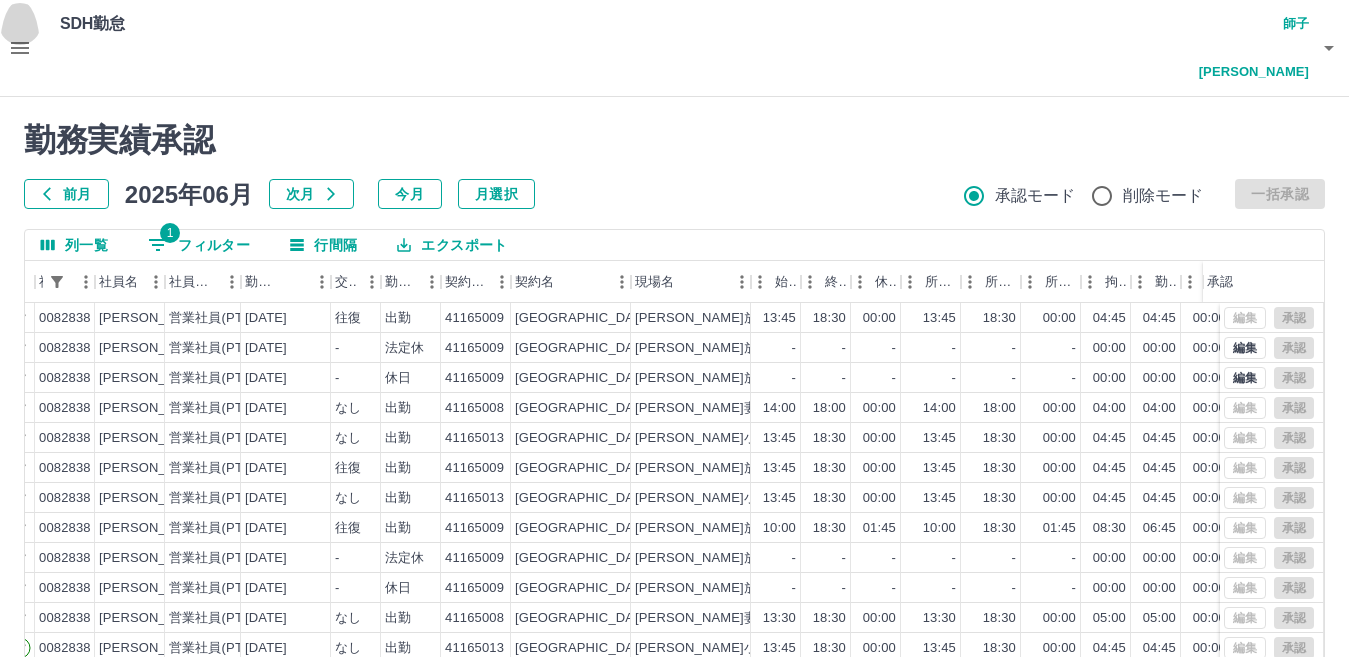 click 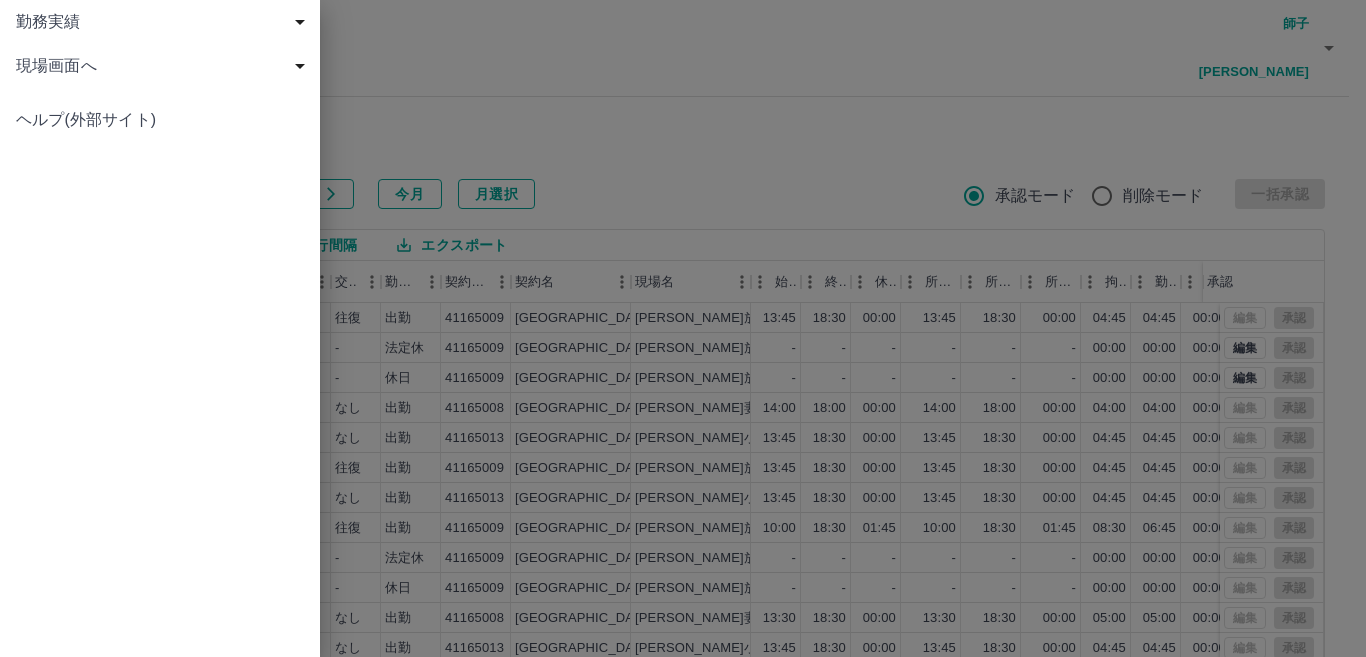 click at bounding box center (683, 328) 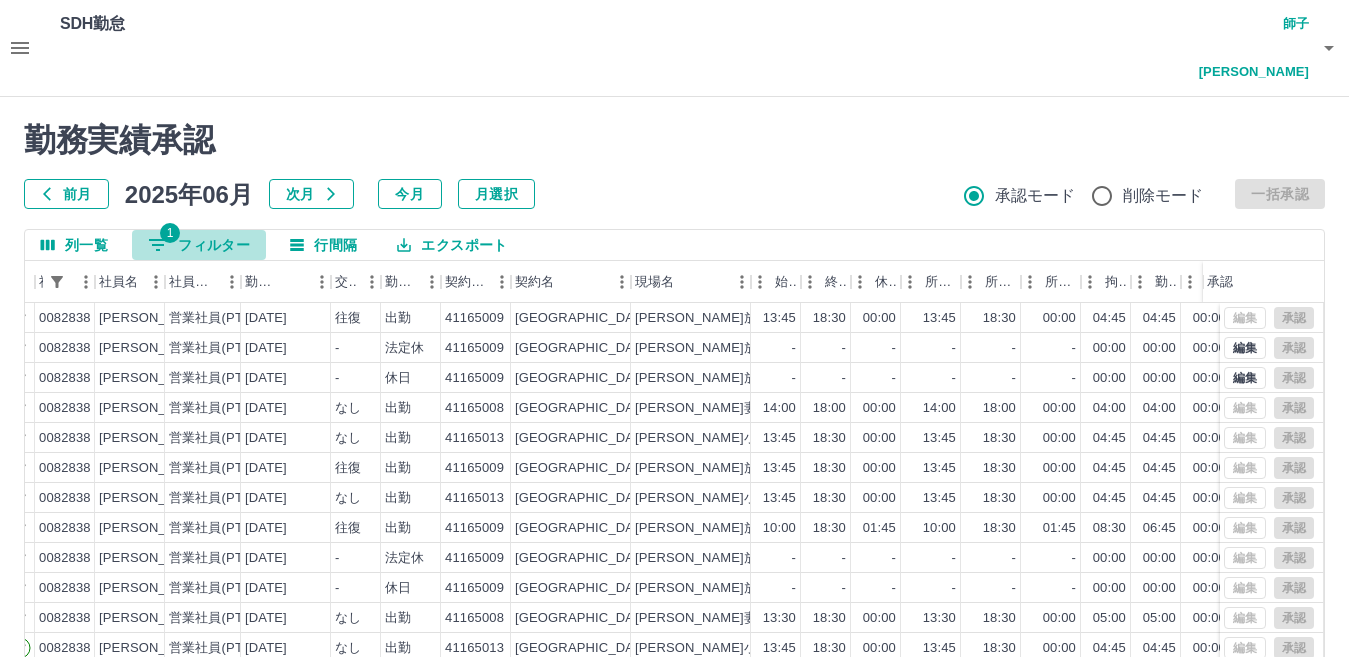 click on "1 フィルター" at bounding box center [199, 245] 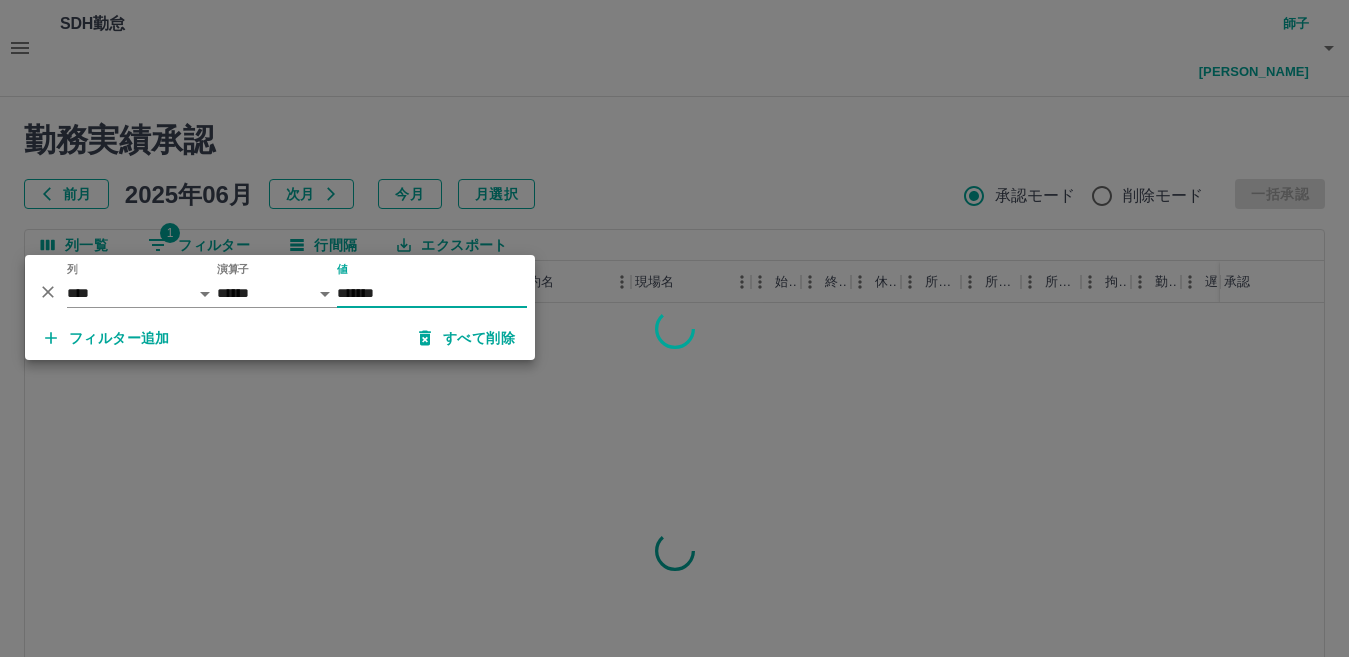 type on "*******" 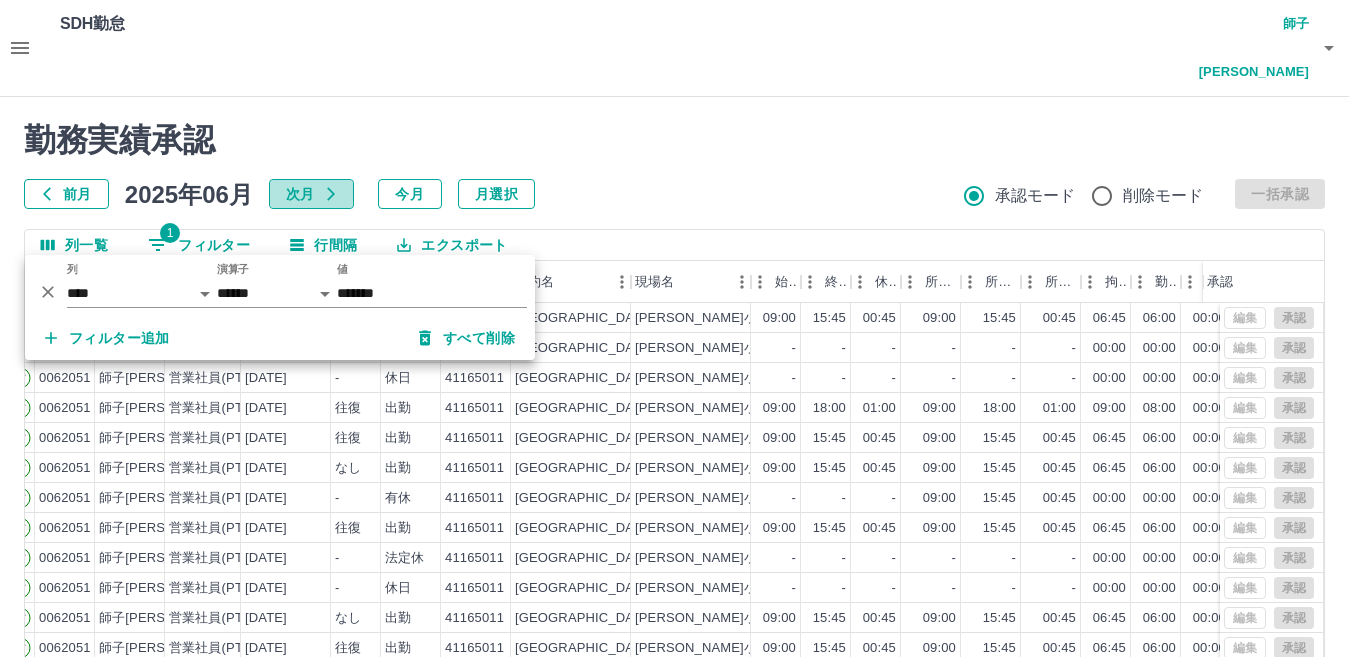 click on "次月" at bounding box center [311, 194] 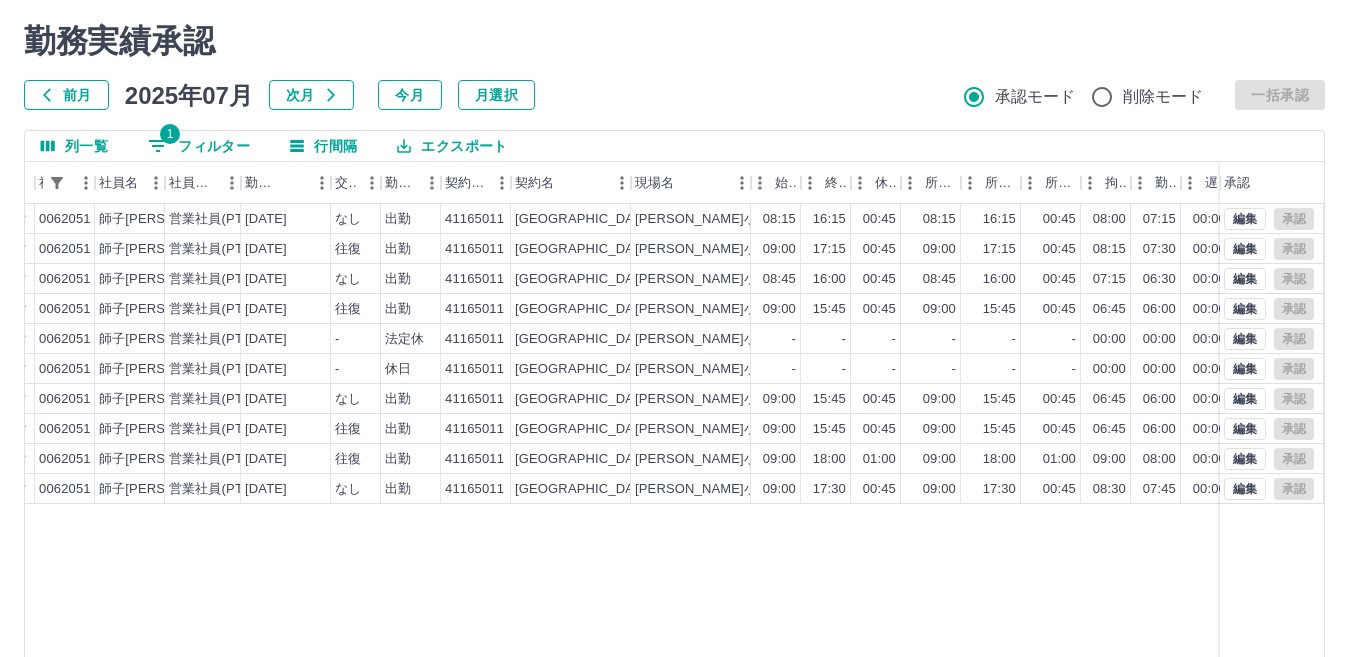 scroll, scrollTop: 0, scrollLeft: 0, axis: both 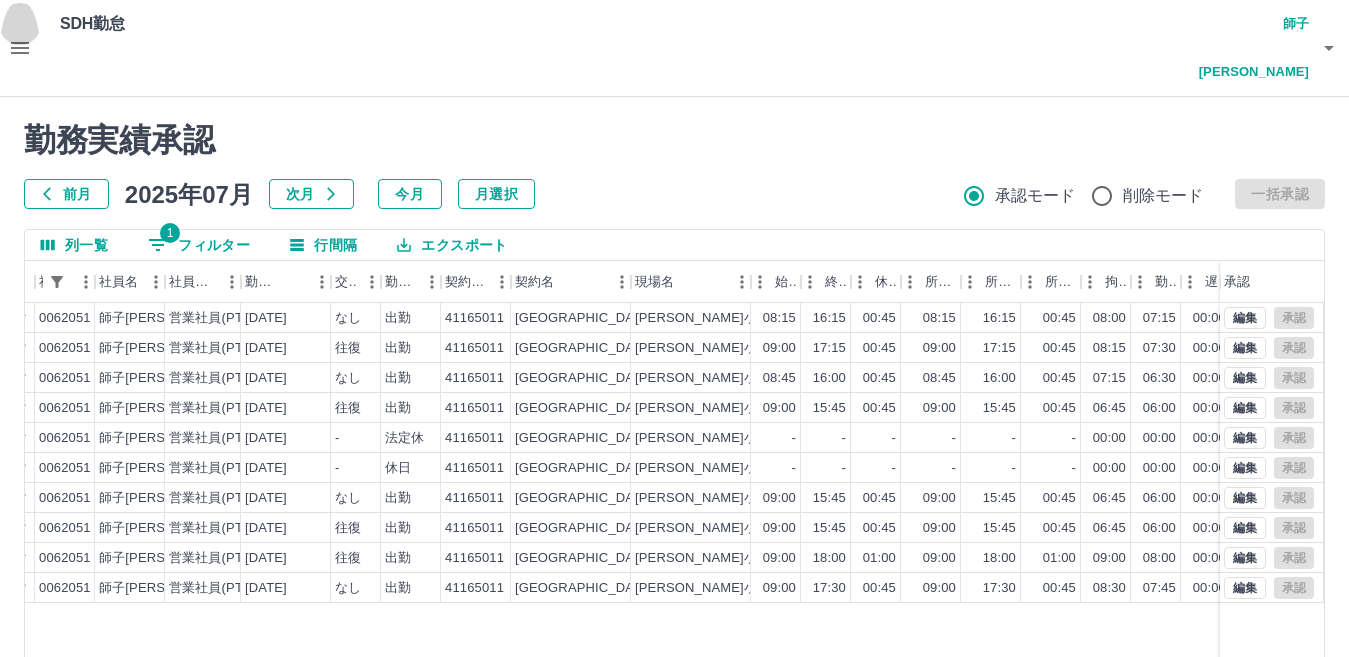 click 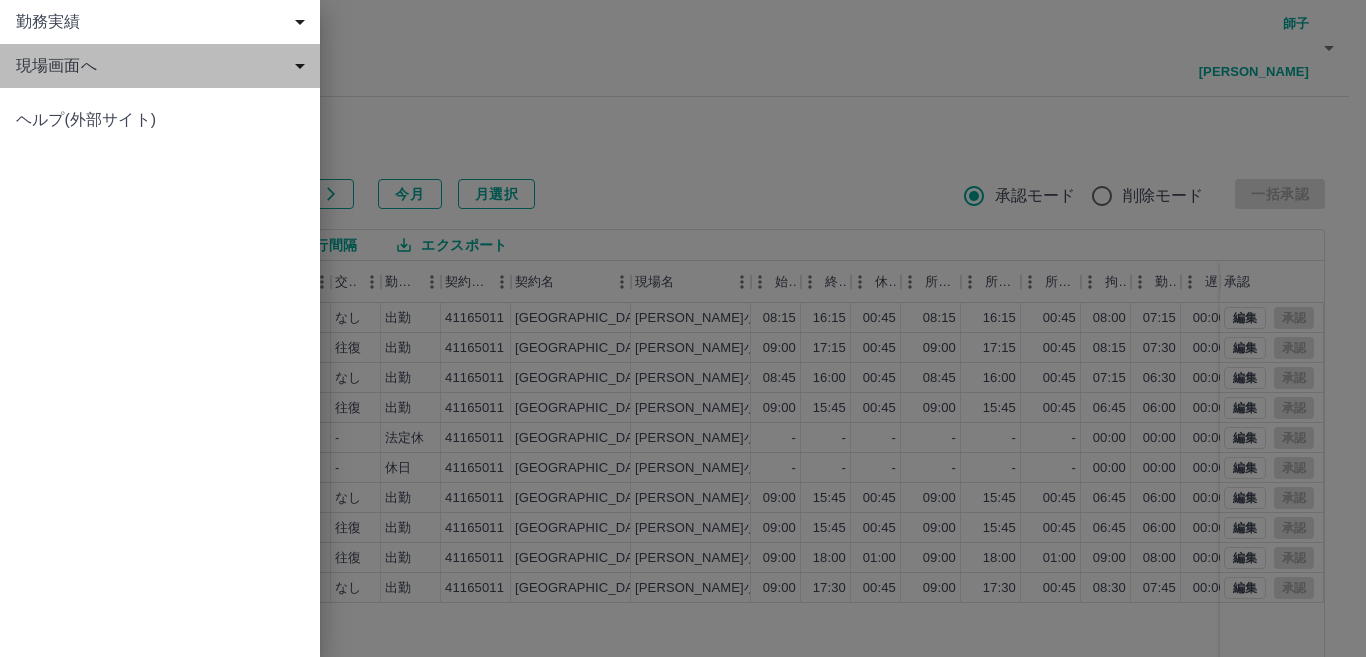 click on "現場画面へ" at bounding box center (164, 66) 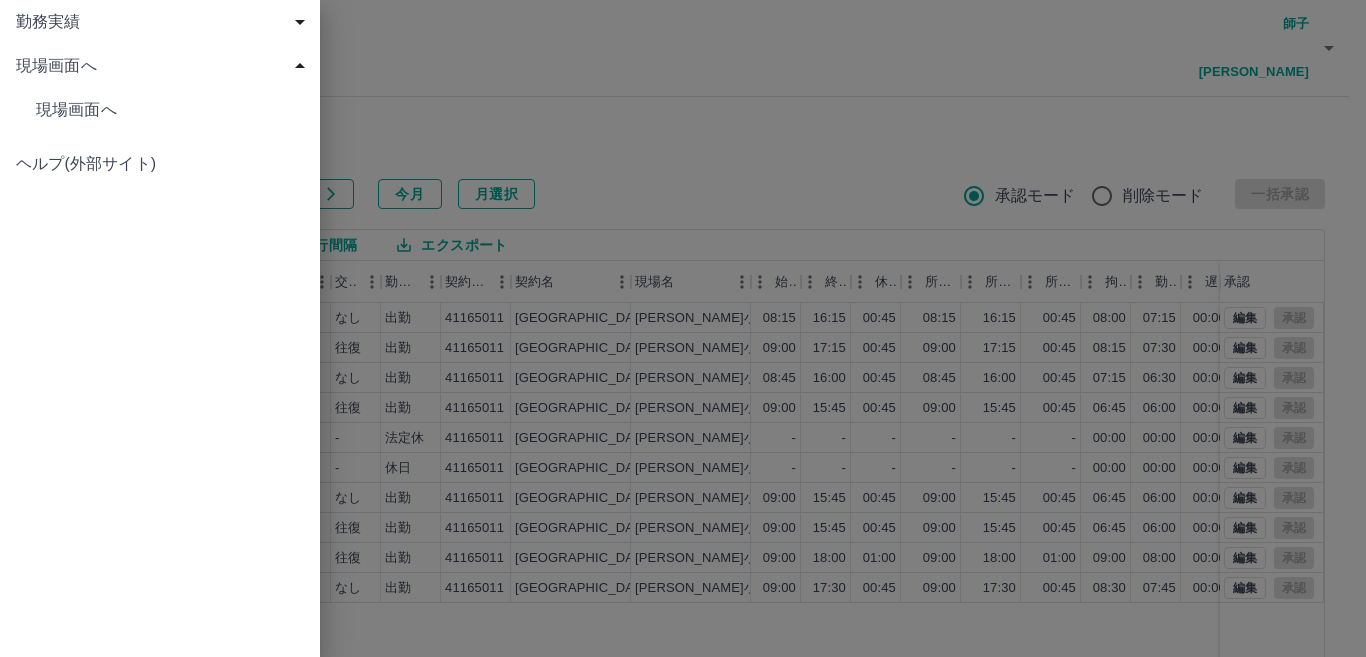 click on "現場画面へ" at bounding box center (170, 110) 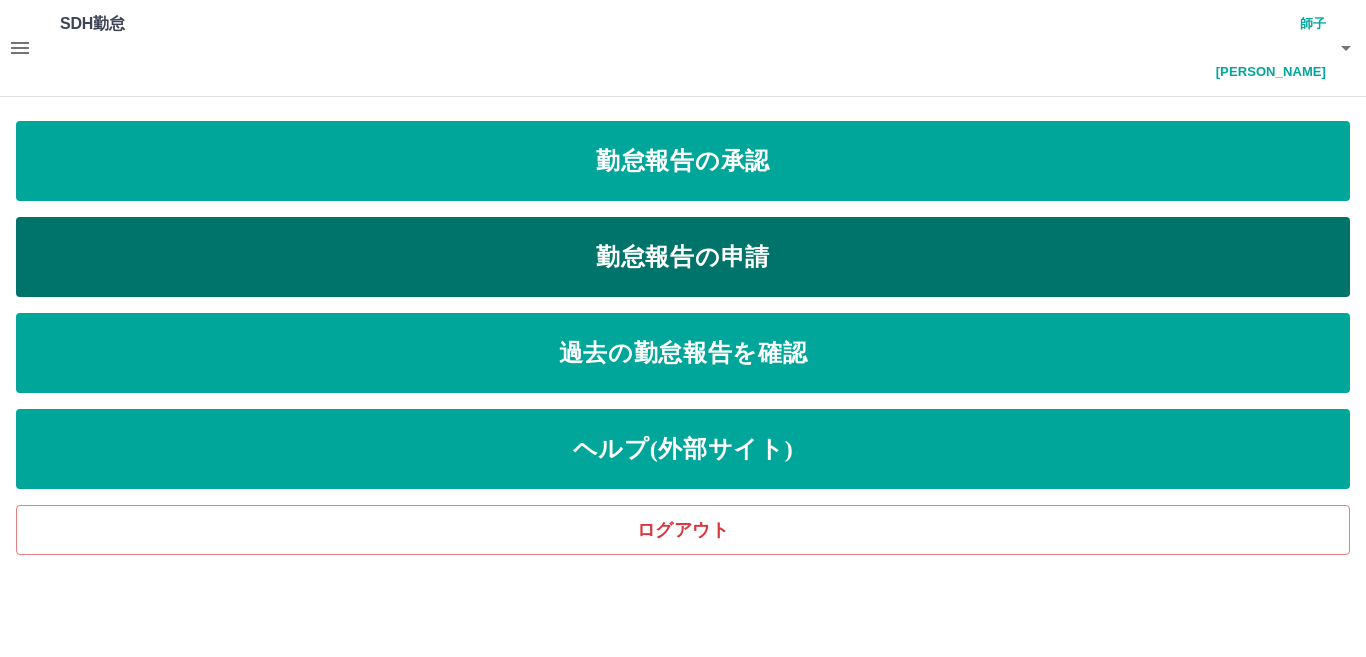 click on "勤怠報告の申請" at bounding box center [683, 257] 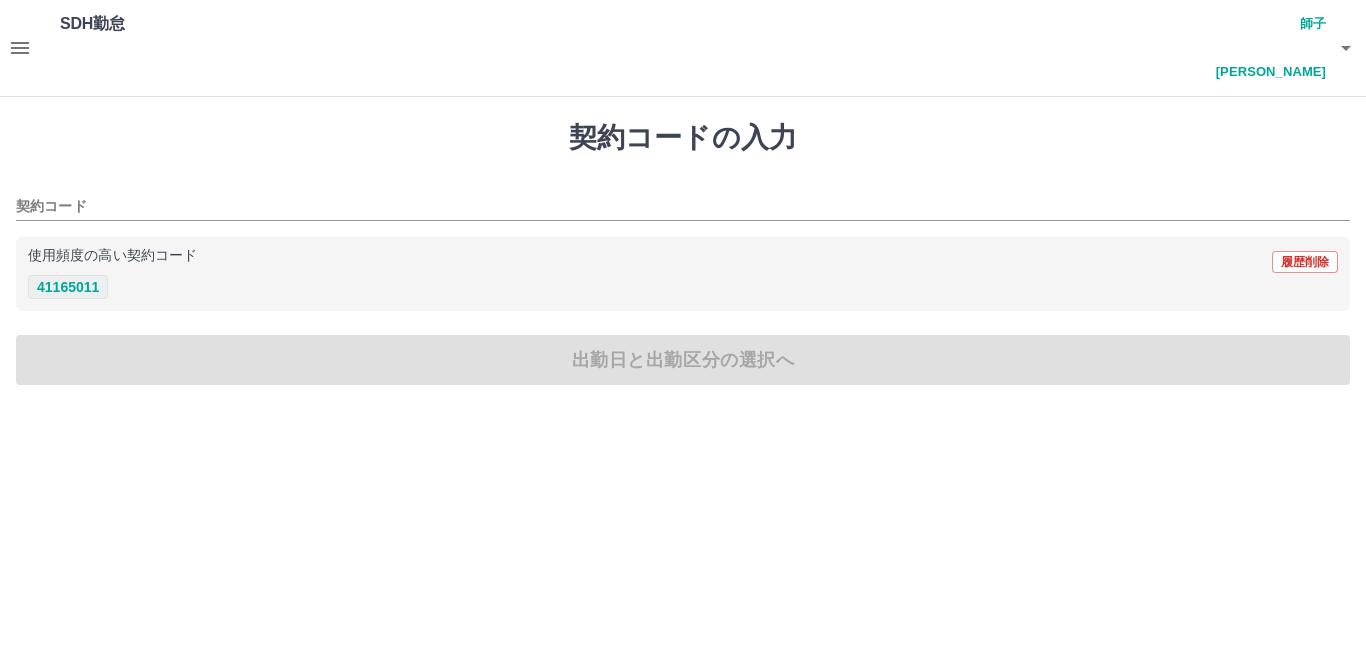 click on "41165011" at bounding box center (68, 287) 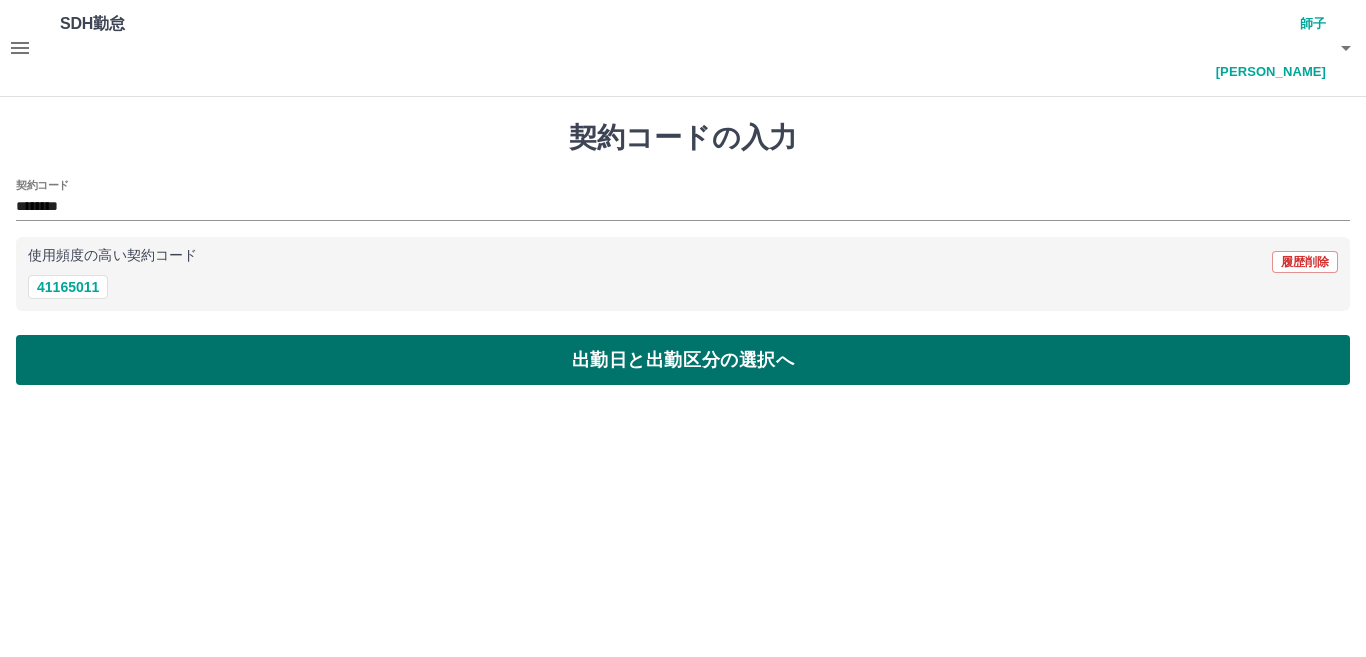click on "出勤日と出勤区分の選択へ" at bounding box center [683, 360] 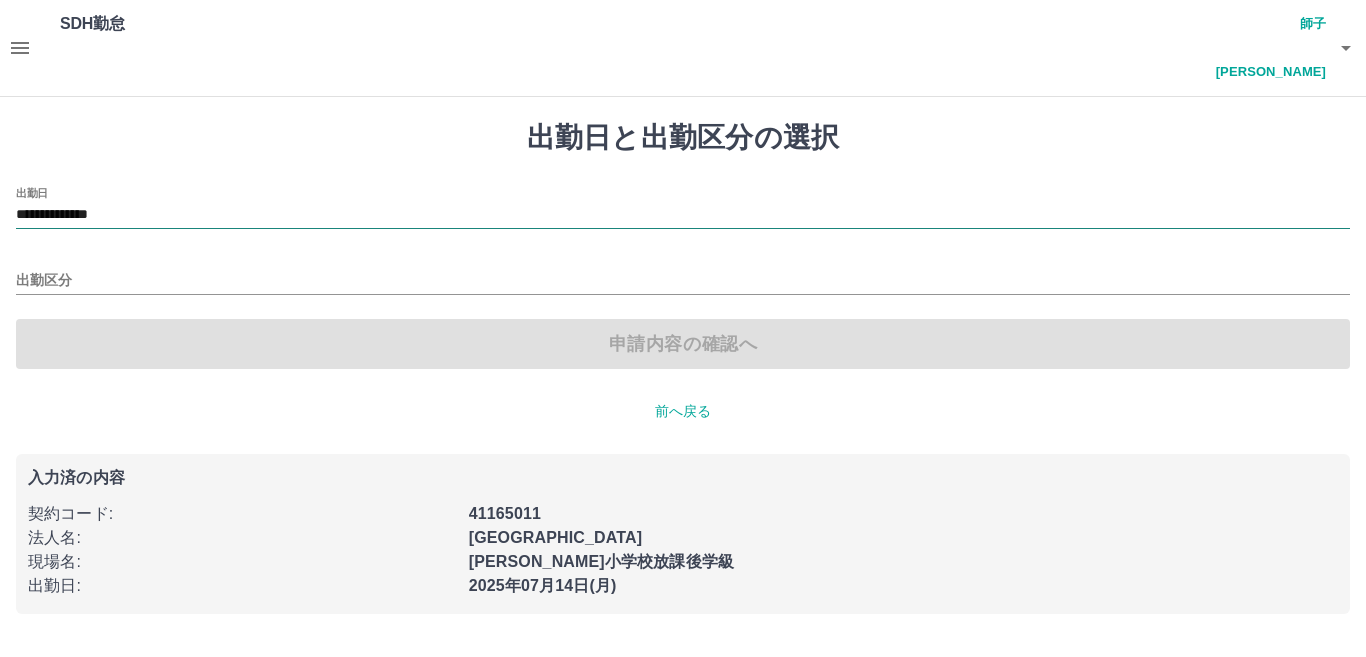 click on "**********" at bounding box center (683, 216) 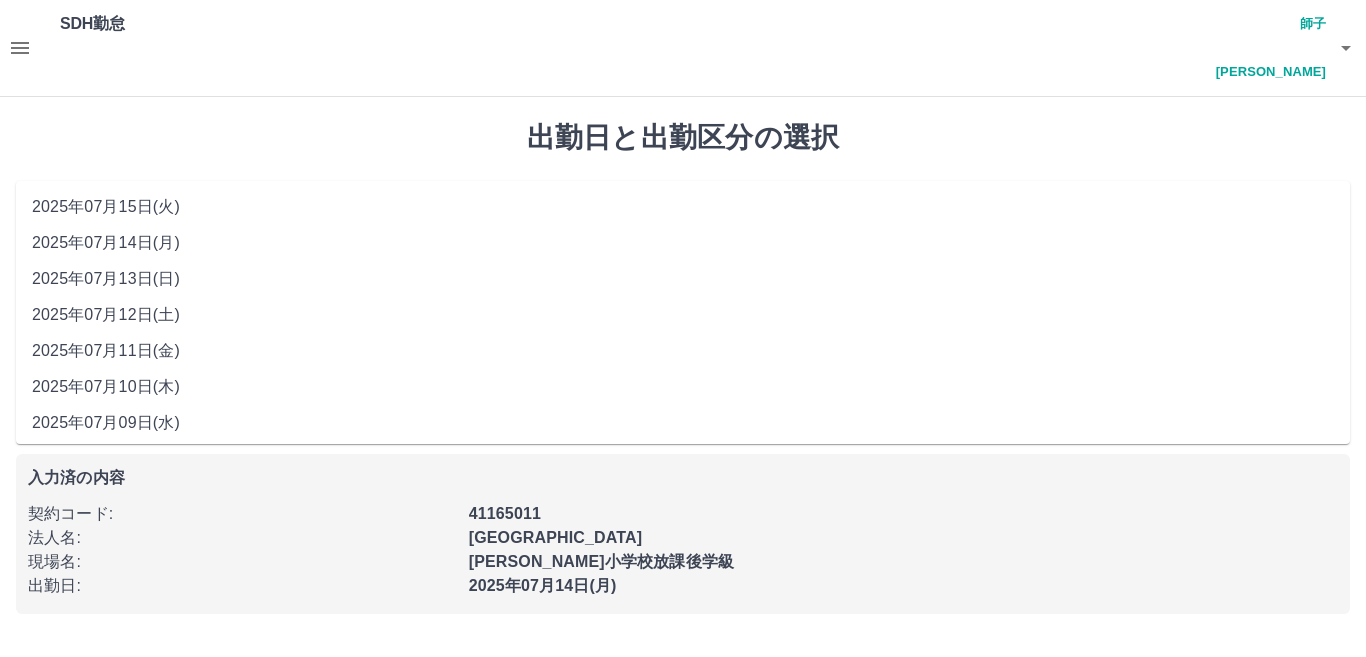 click on "2025年07月11日(金)" at bounding box center (683, 351) 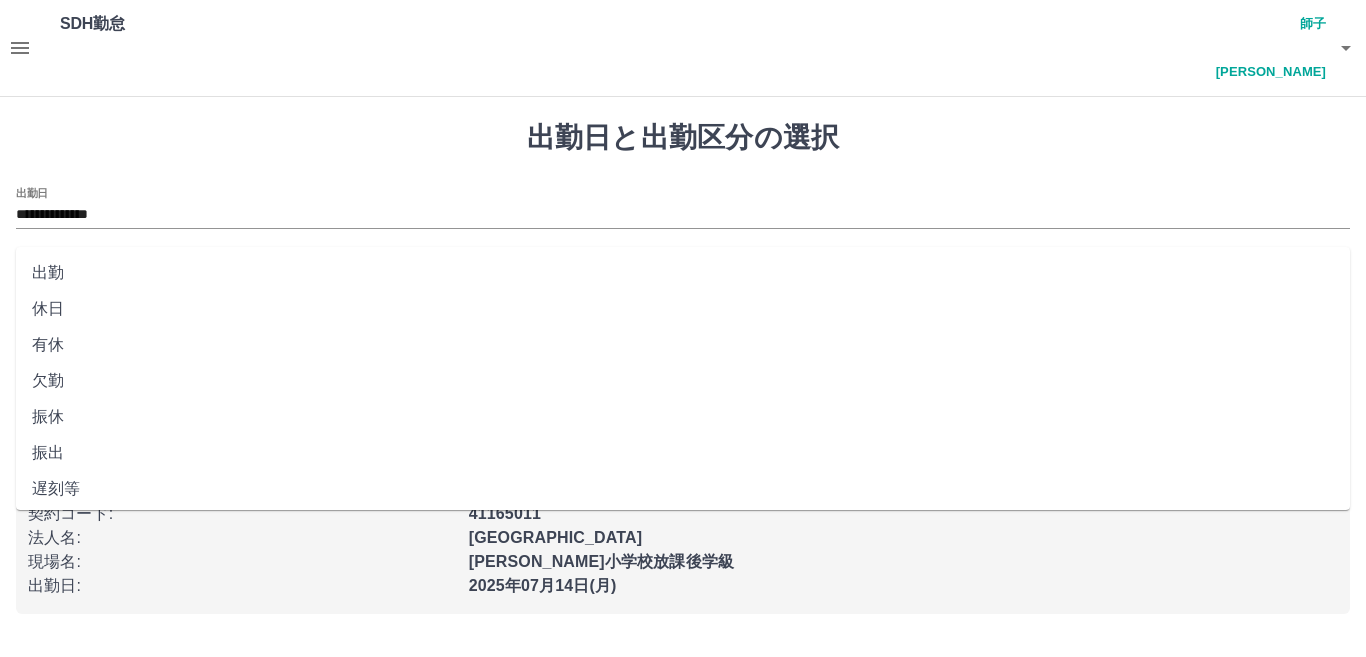 click on "出勤区分" at bounding box center (683, 281) 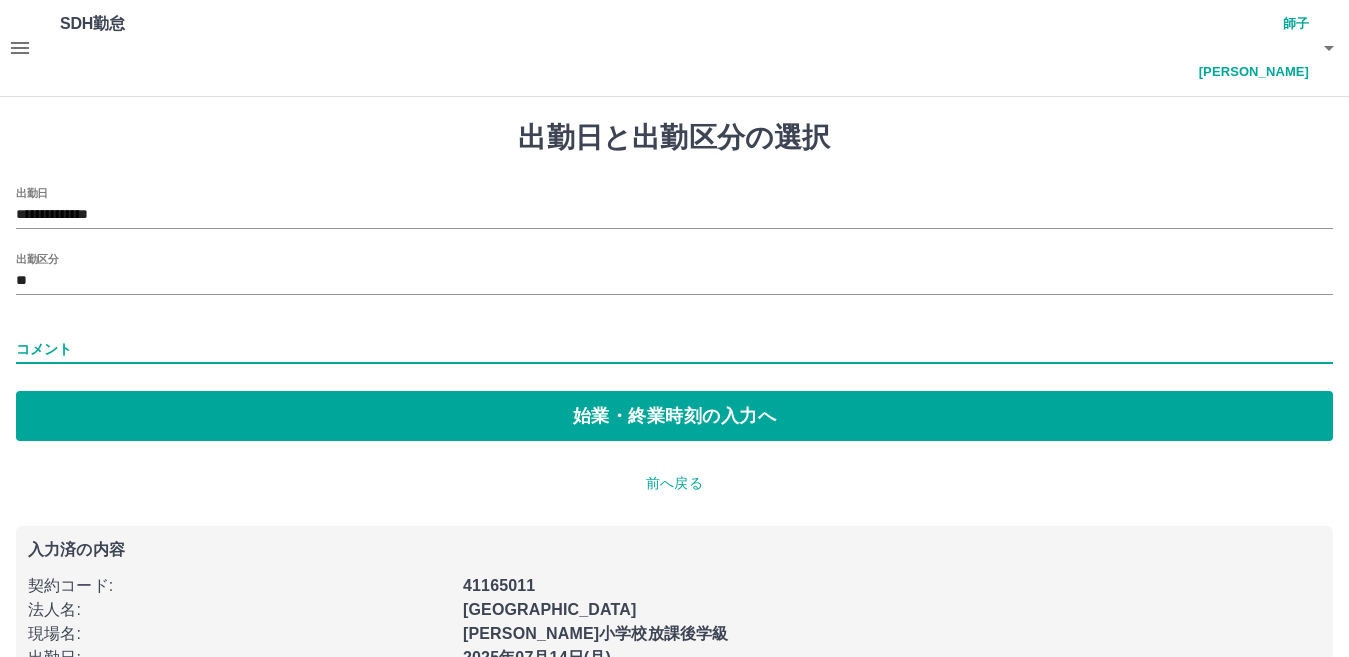 click on "コメント" at bounding box center [674, 349] 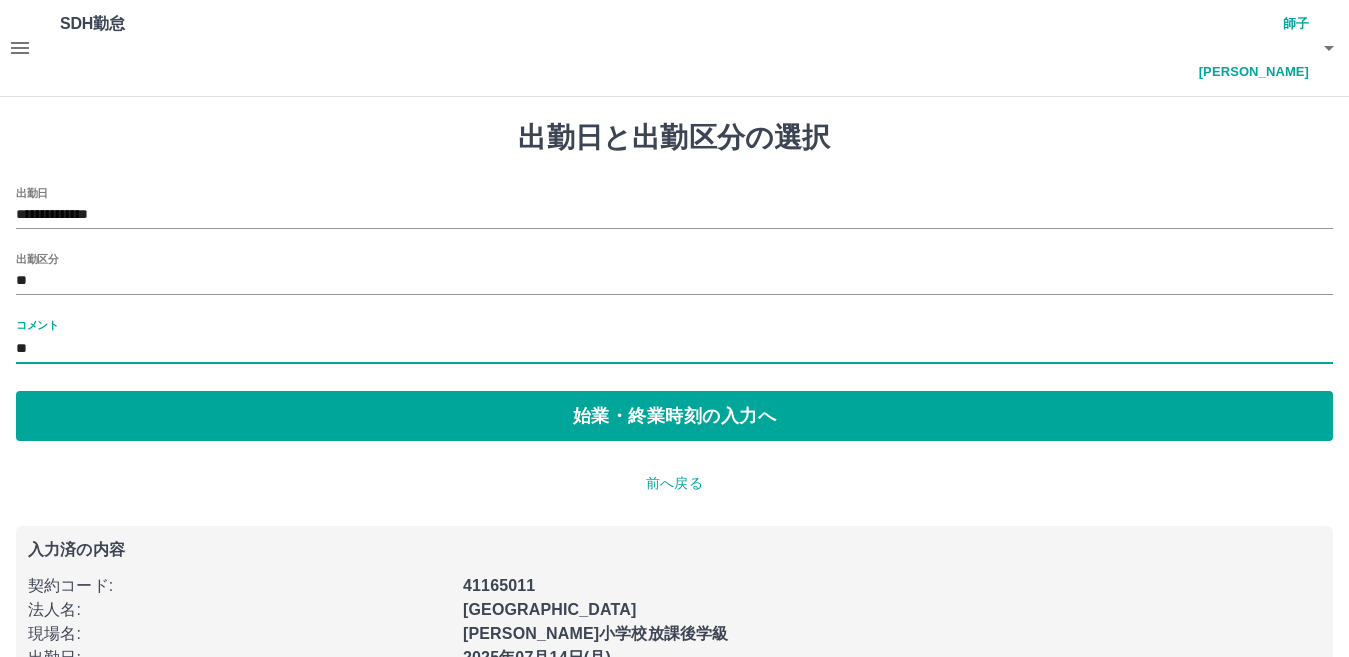 type on "*" 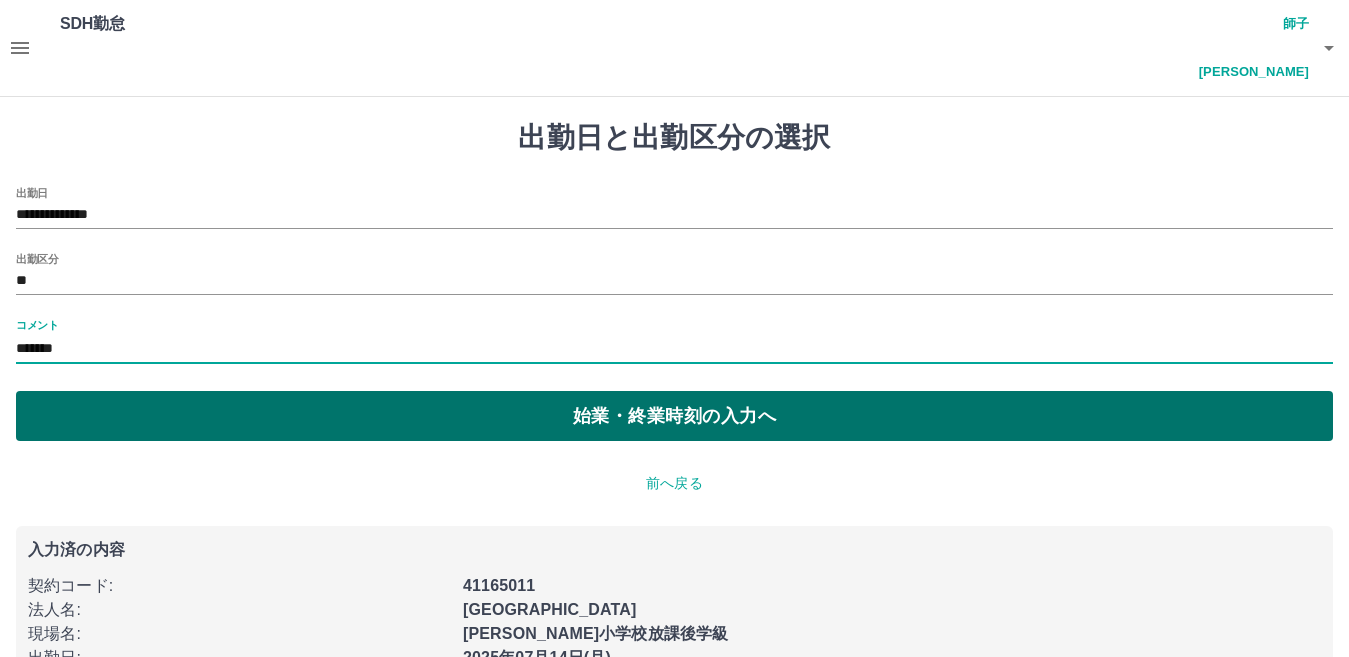 type on "*******" 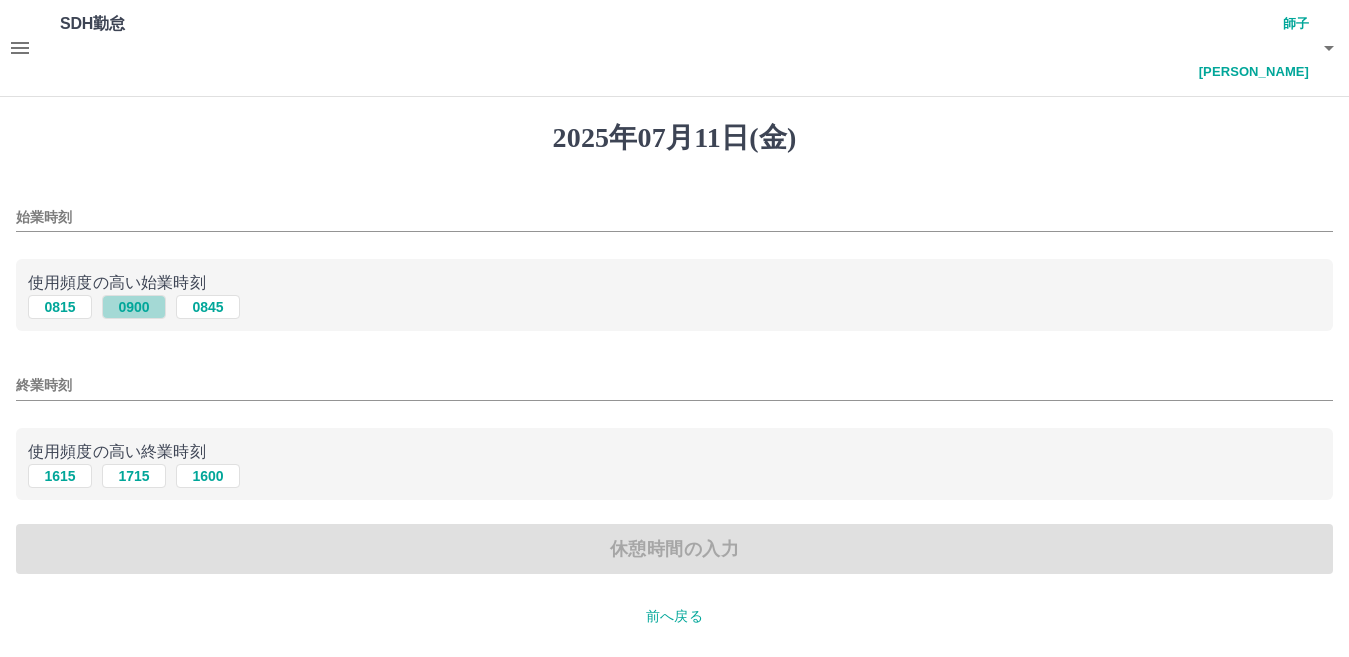 click on "0900" at bounding box center [134, 307] 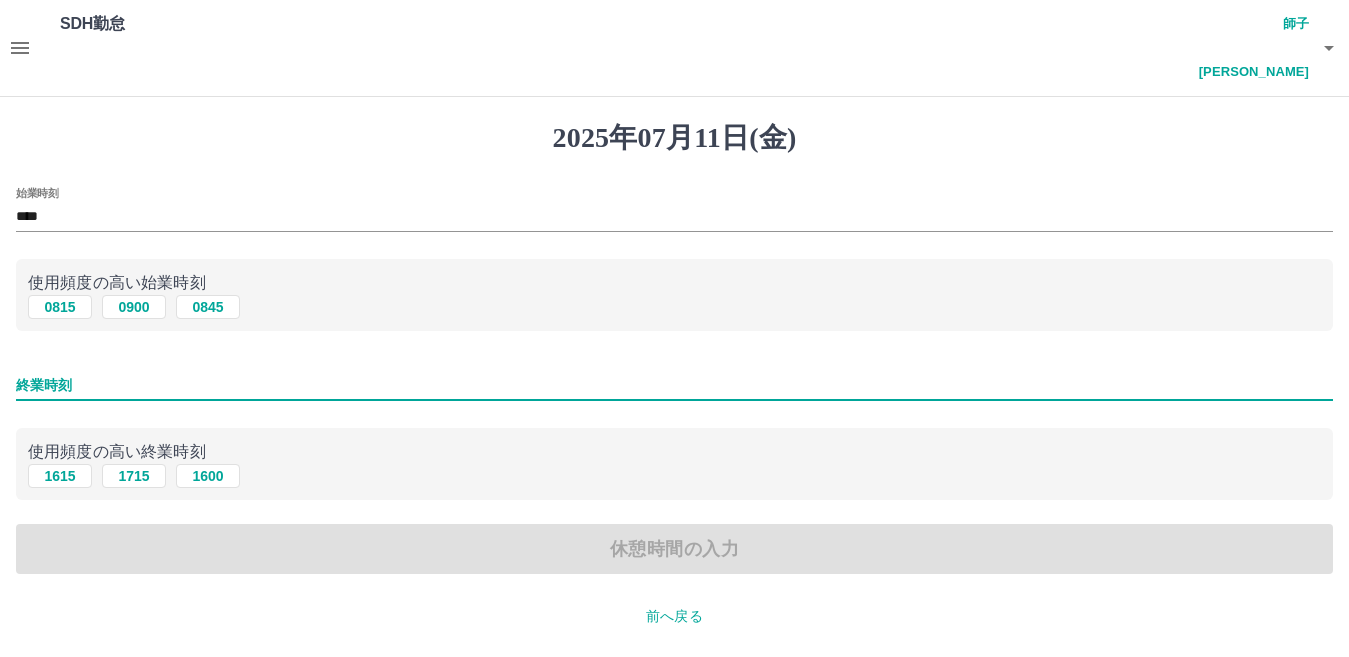click on "終業時刻" at bounding box center (674, 385) 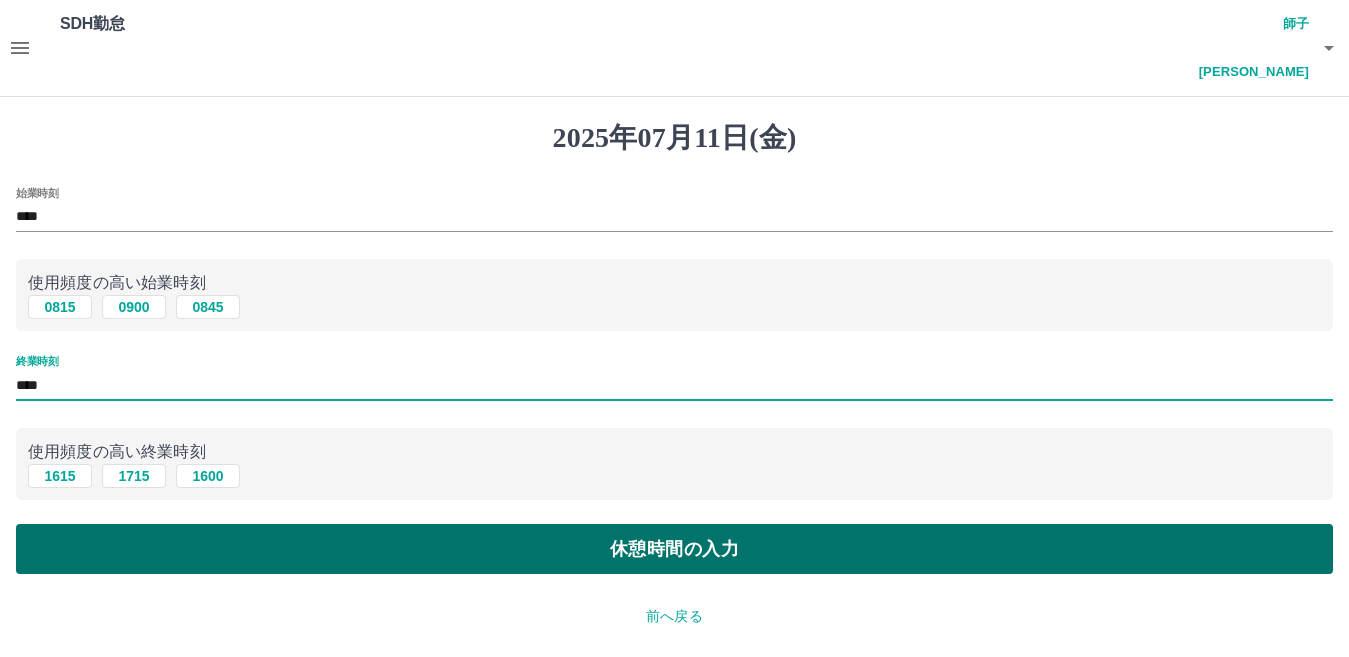 type on "****" 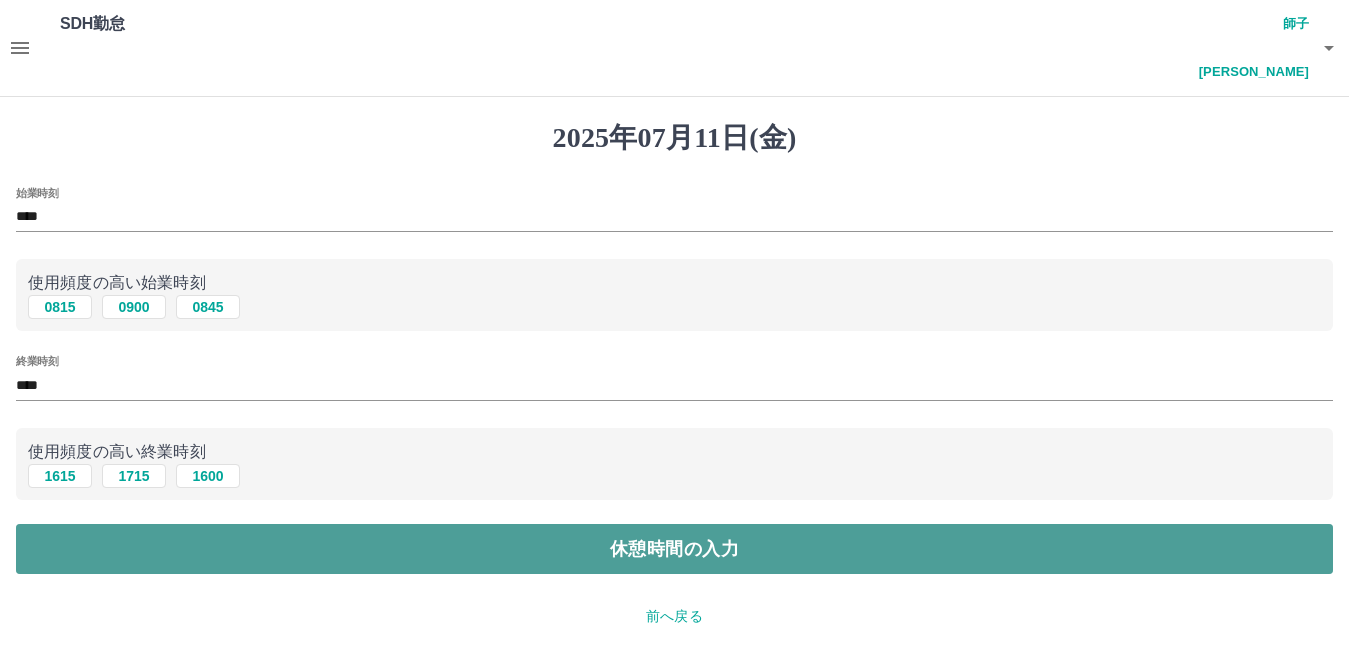 click on "休憩時間の入力" at bounding box center [674, 549] 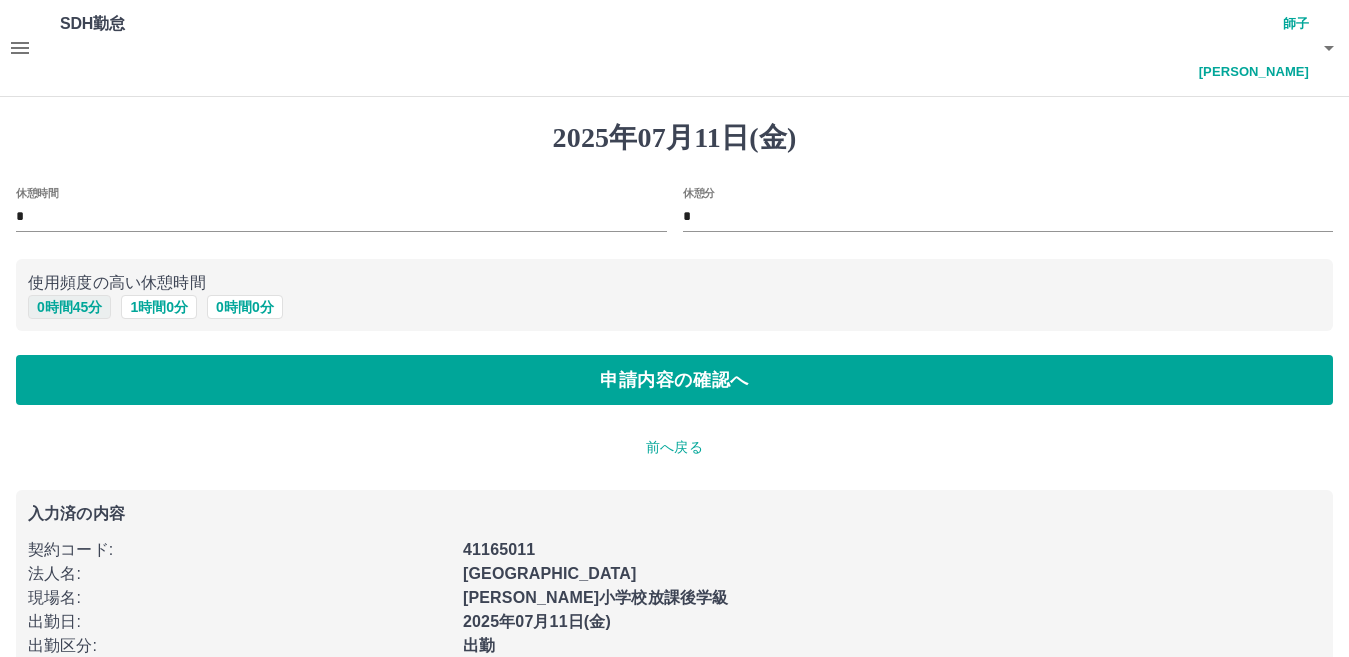 click on "0 時間 45 分" at bounding box center [69, 307] 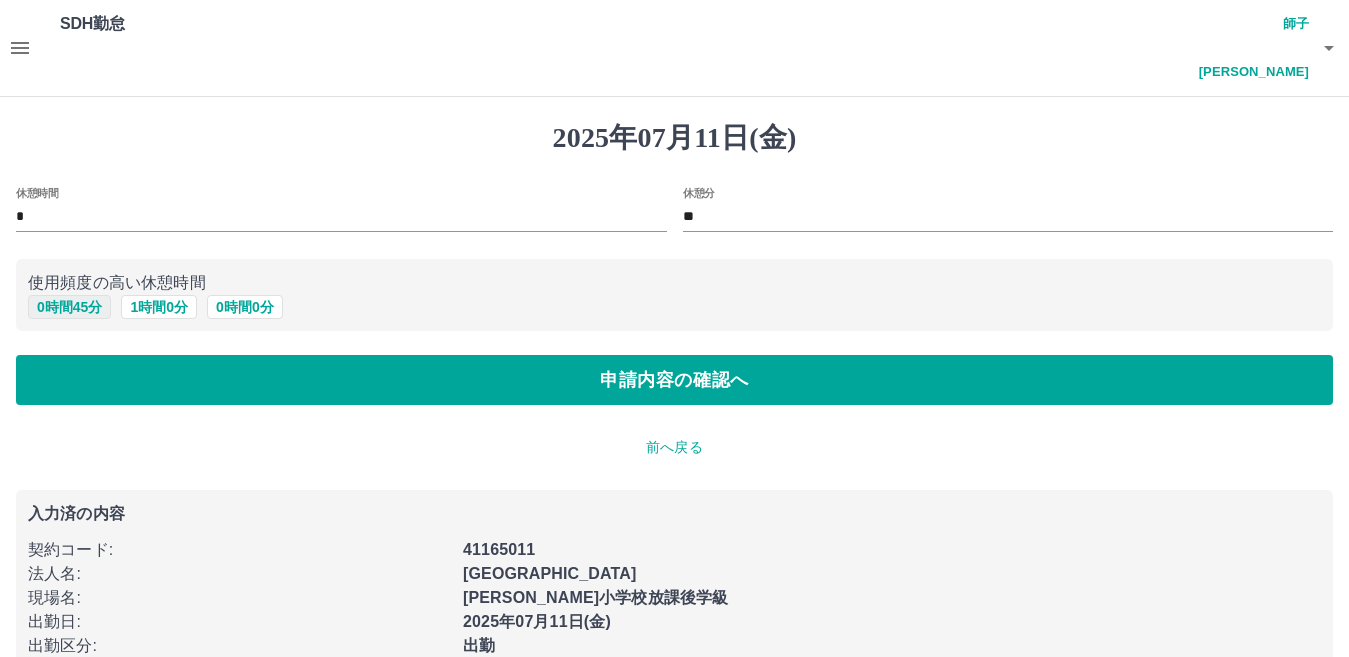 click on "0 時間 45 分" at bounding box center [69, 307] 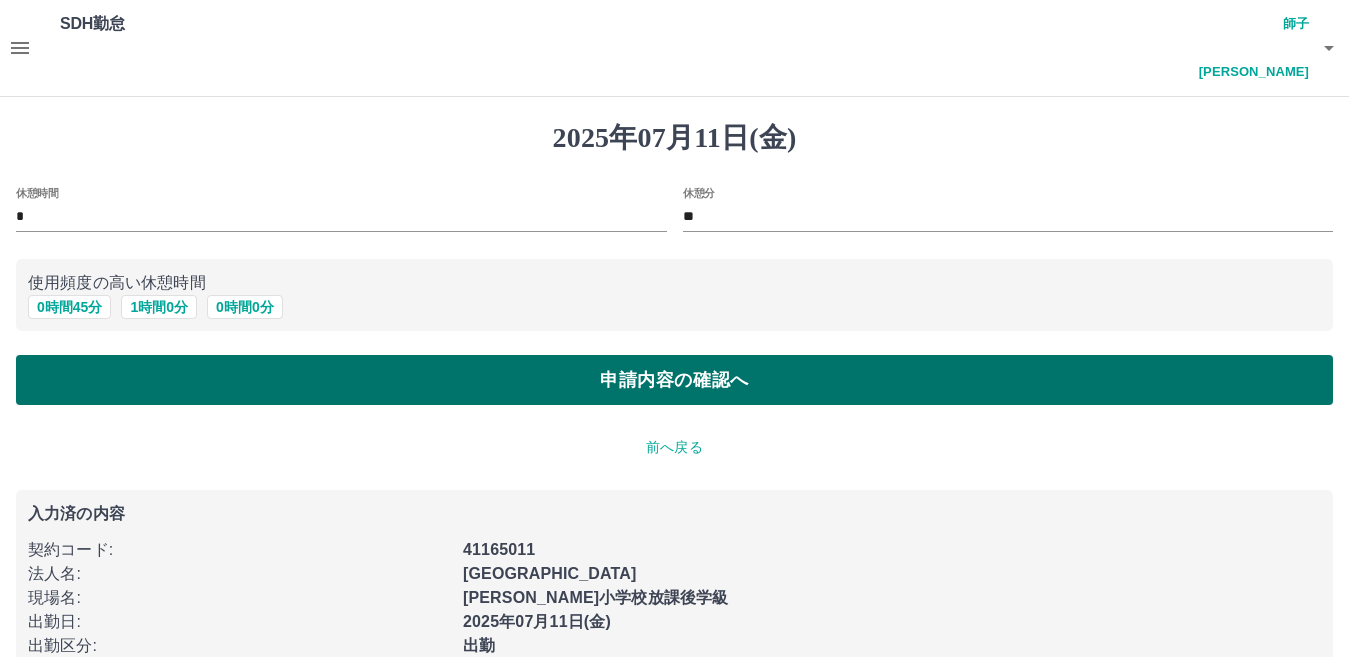 click on "申請内容の確認へ" at bounding box center [674, 380] 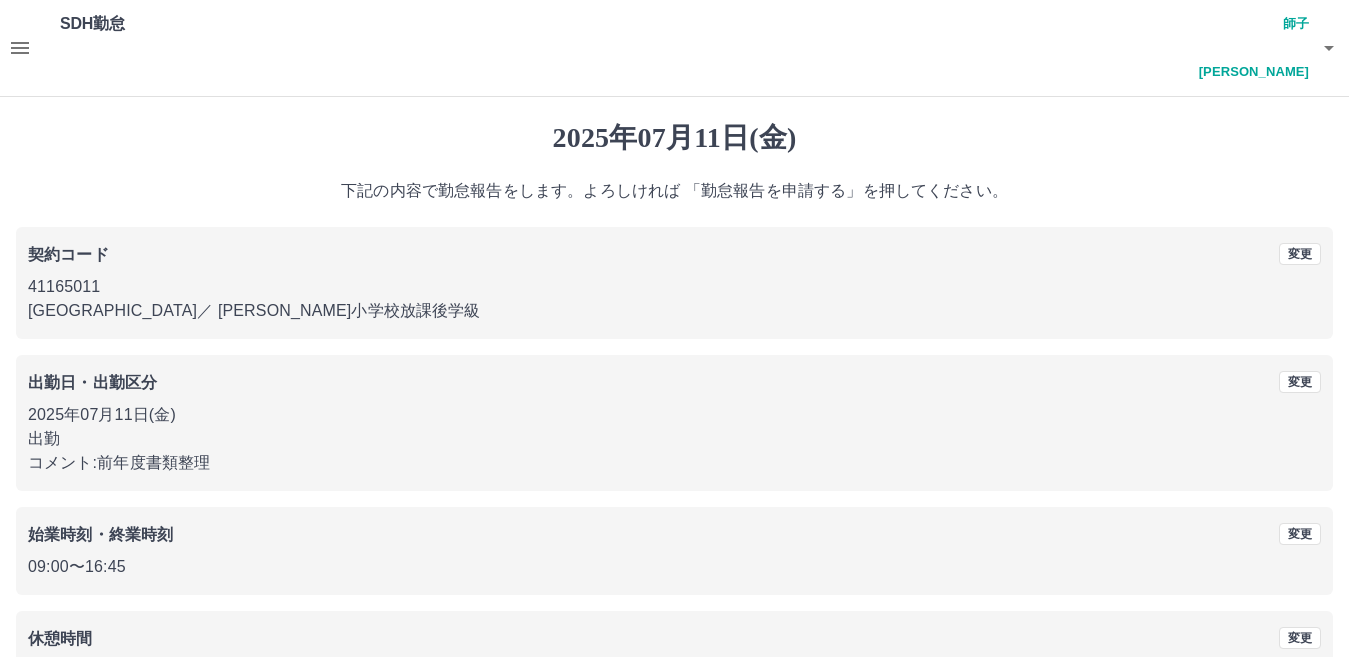 scroll, scrollTop: 92, scrollLeft: 0, axis: vertical 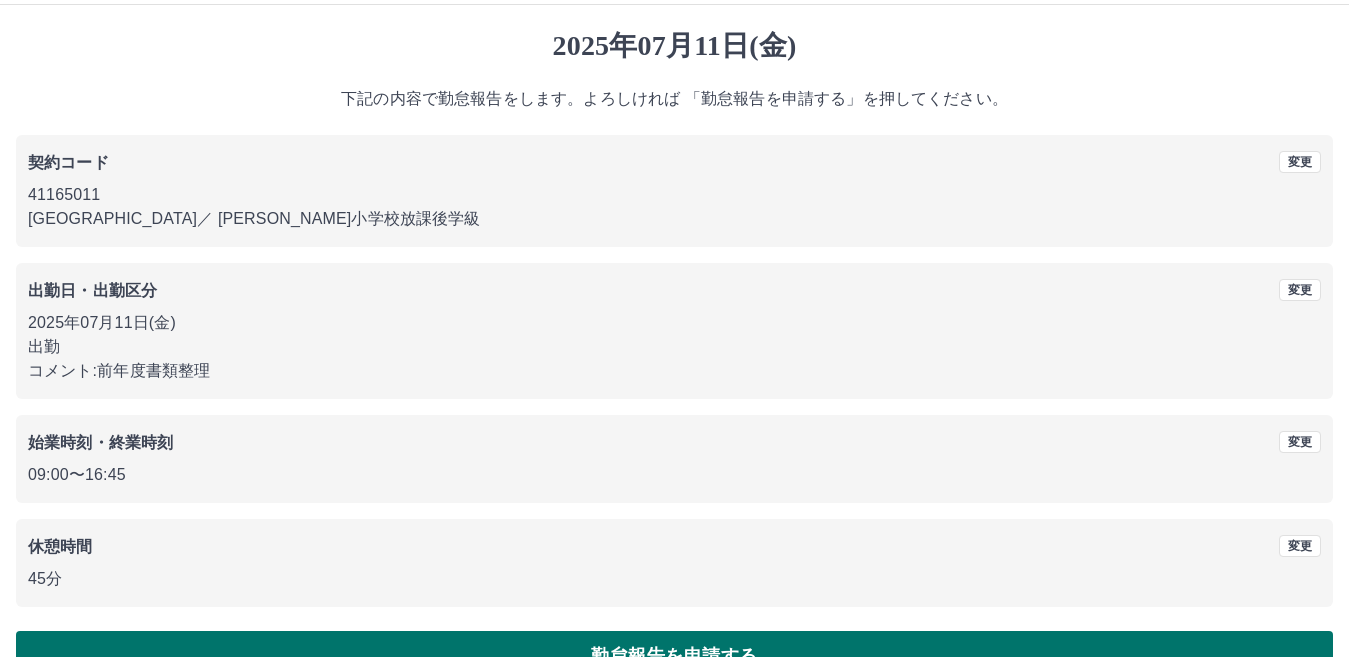 click on "勤怠報告を申請する" at bounding box center (674, 656) 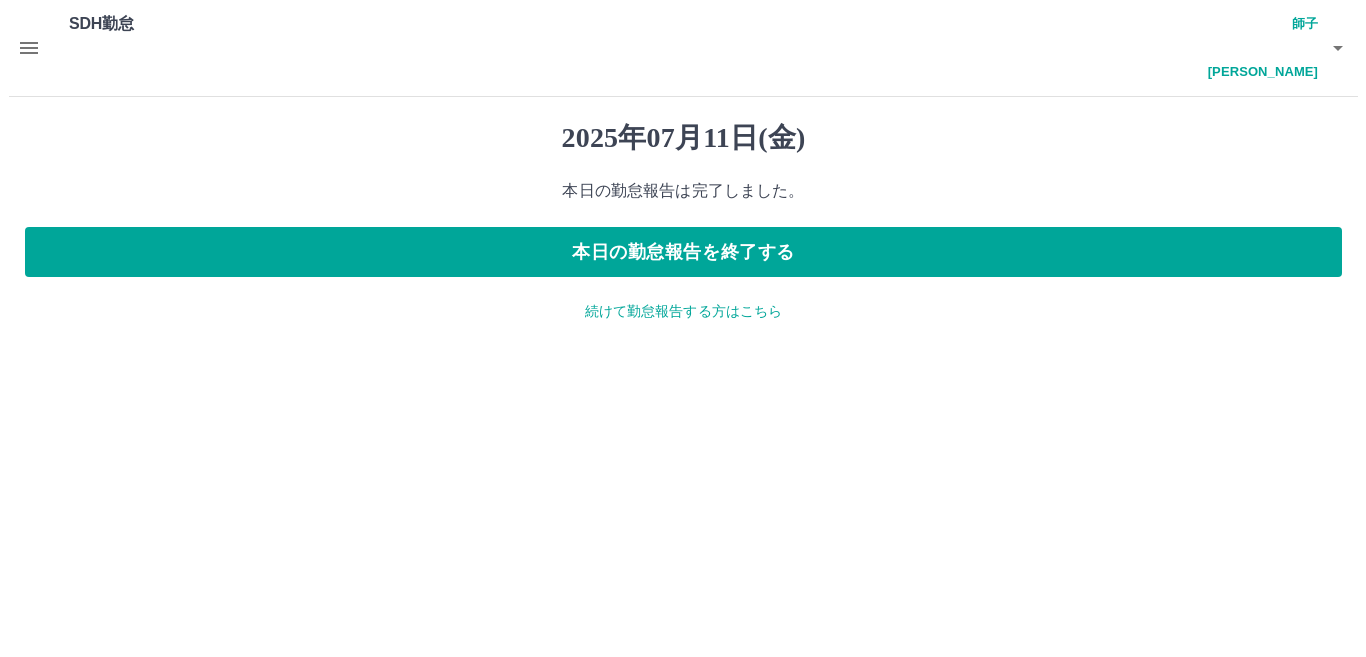 scroll, scrollTop: 0, scrollLeft: 0, axis: both 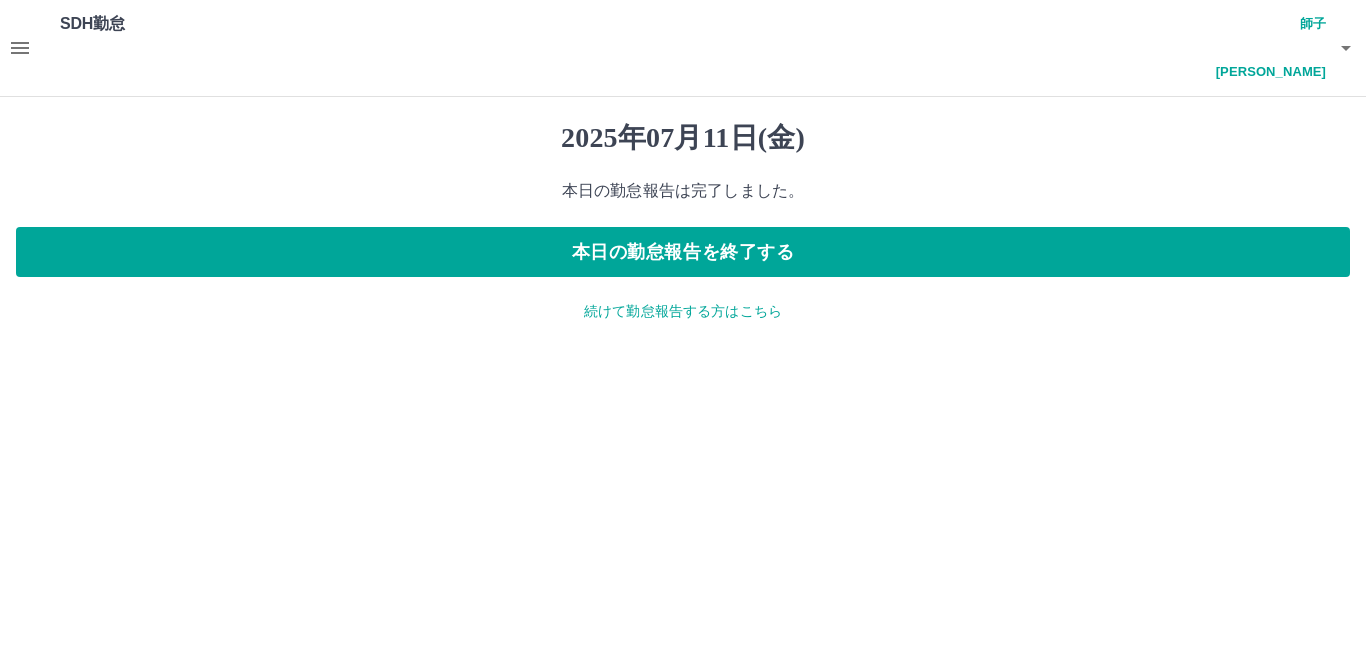 click on "続けて勤怠報告する方はこちら" at bounding box center [683, 311] 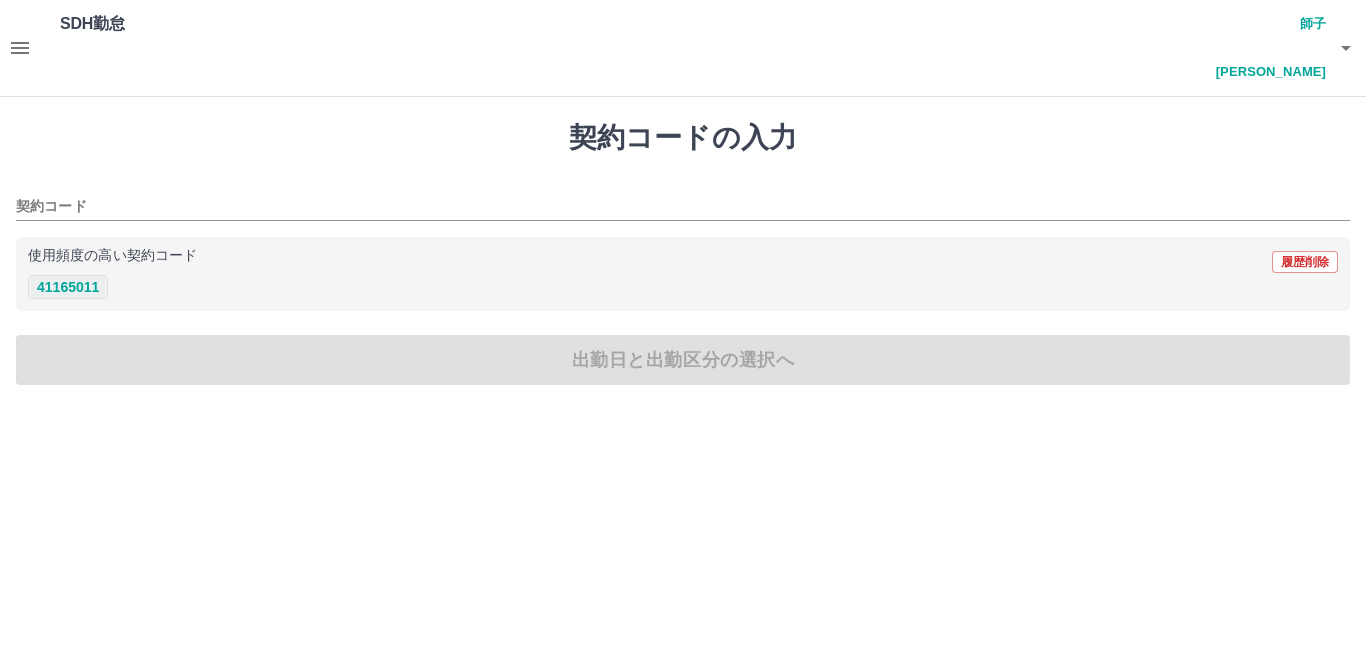 click on "41165011" at bounding box center [68, 287] 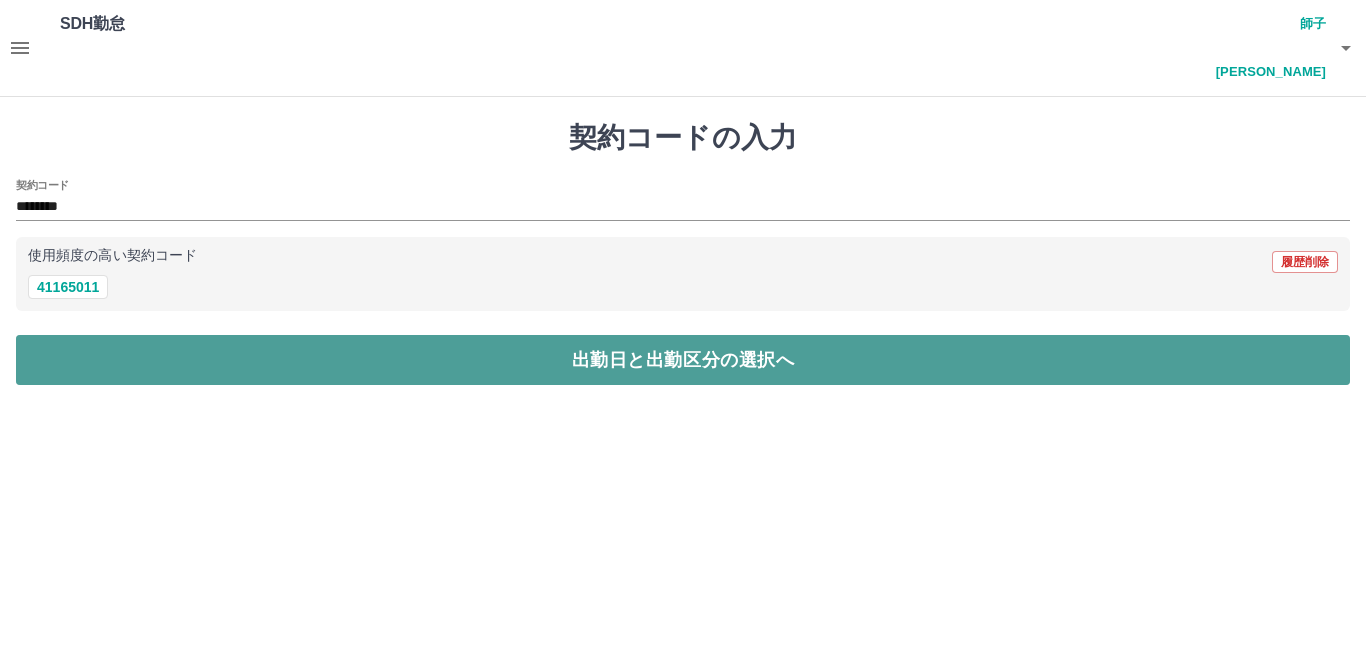 click on "出勤日と出勤区分の選択へ" at bounding box center (683, 360) 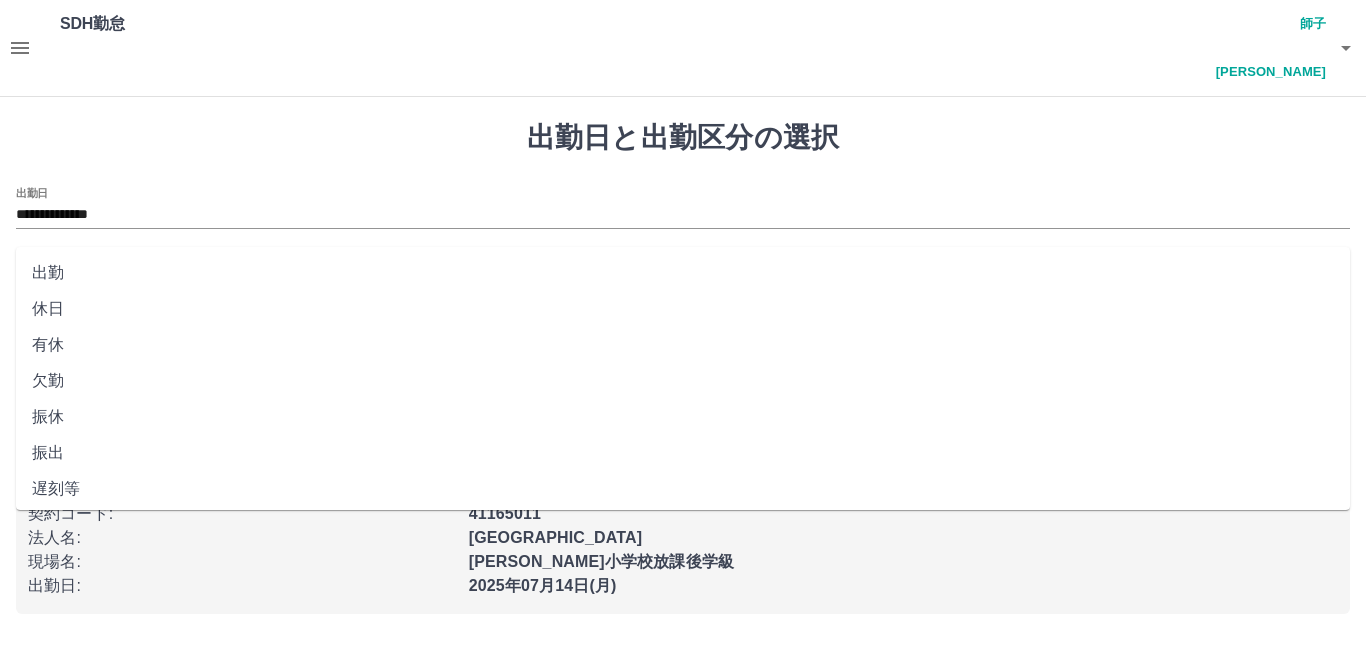 click on "出勤区分" at bounding box center (683, 281) 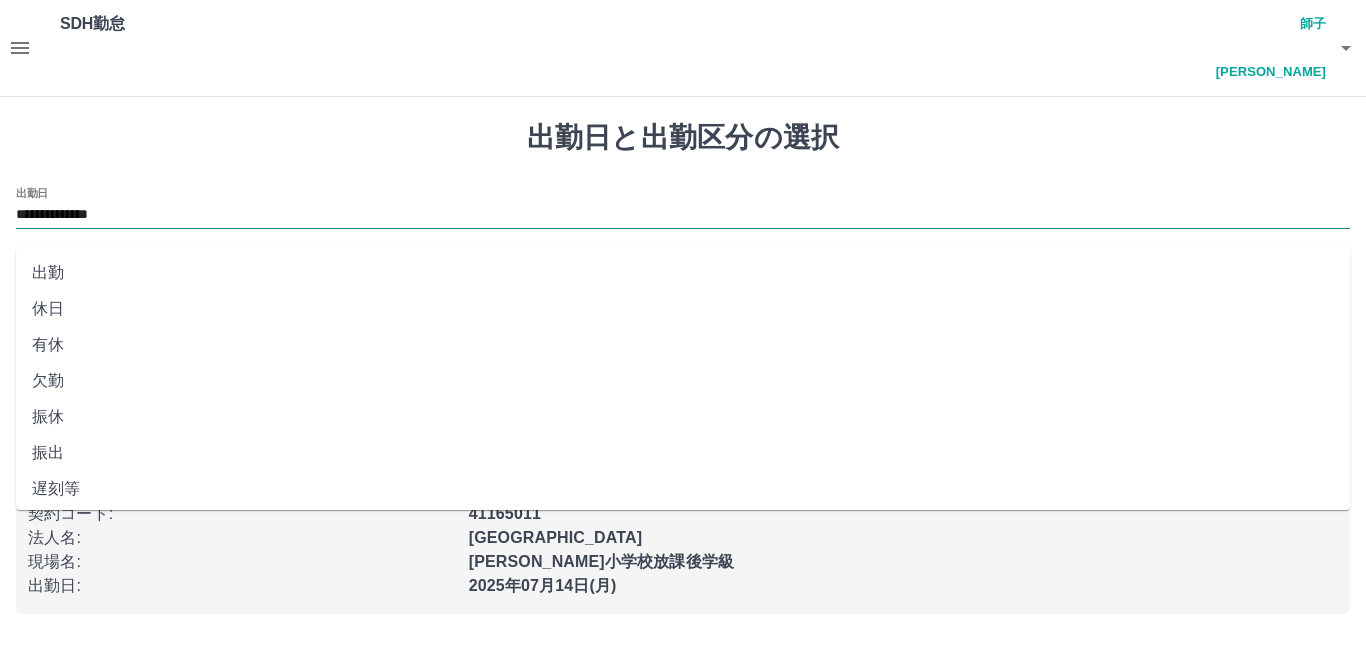 click on "**********" at bounding box center (683, 215) 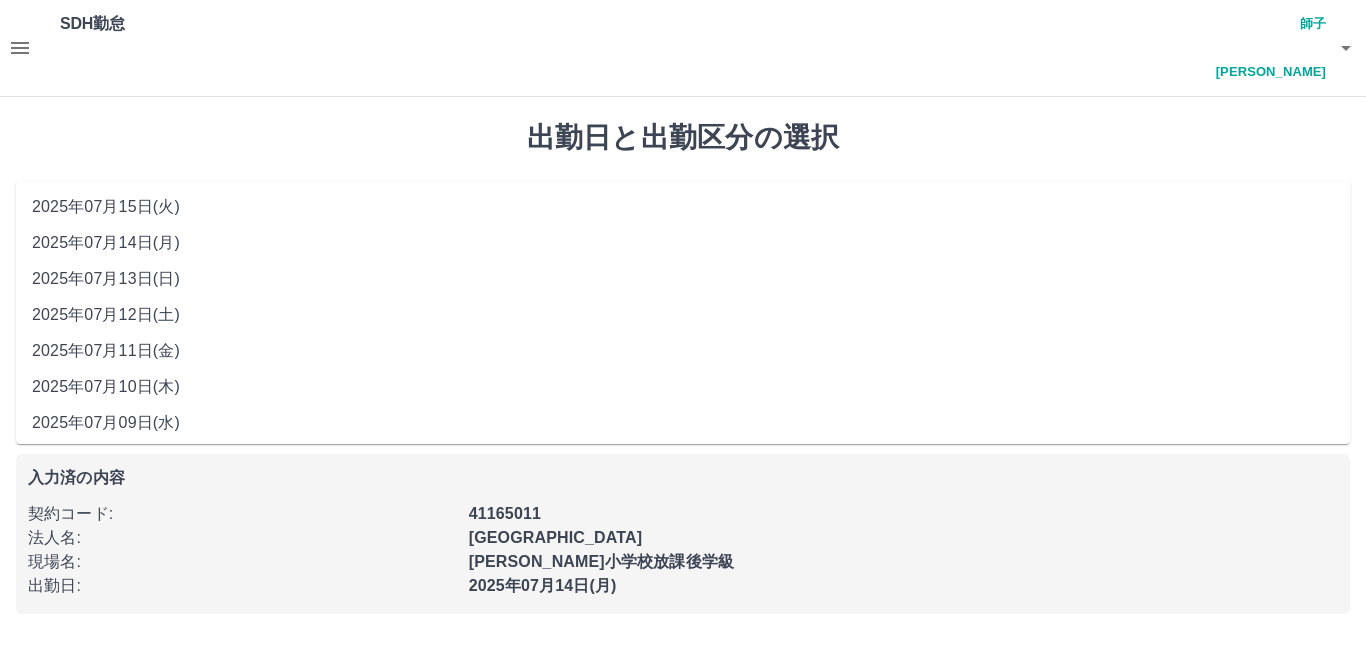 click on "2025年07月12日(土)" at bounding box center [683, 315] 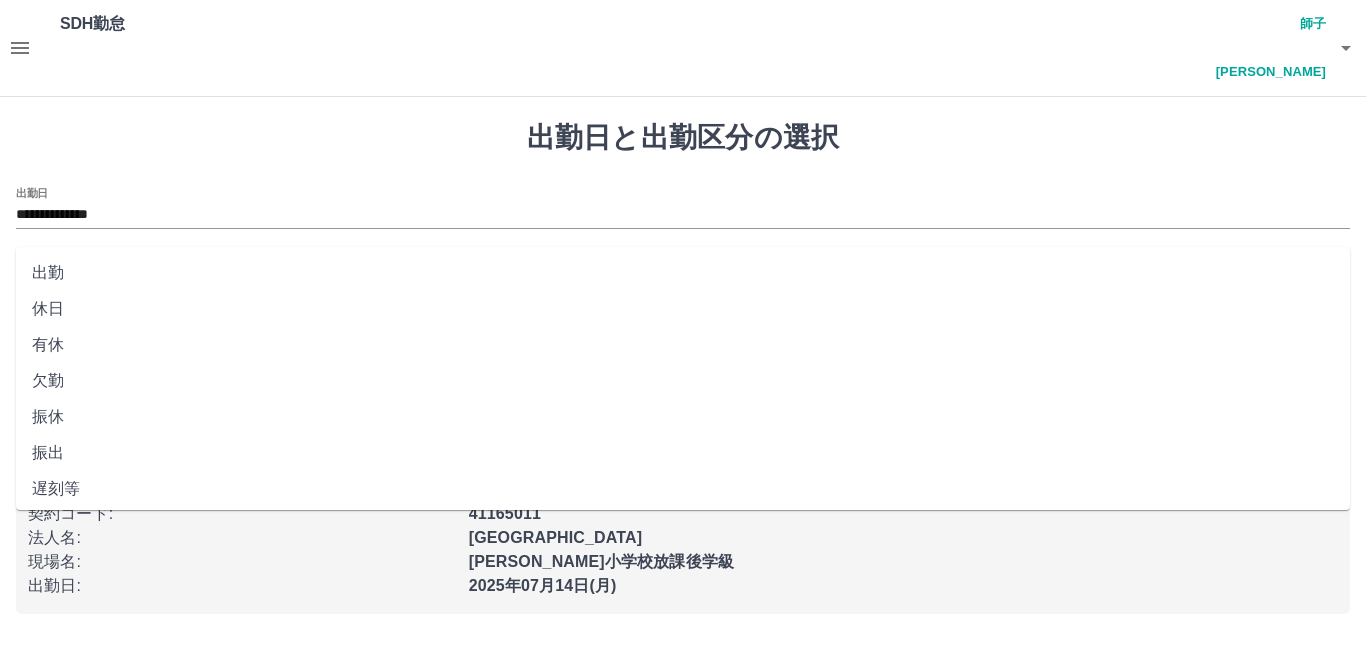 click on "出勤区分" at bounding box center [683, 281] 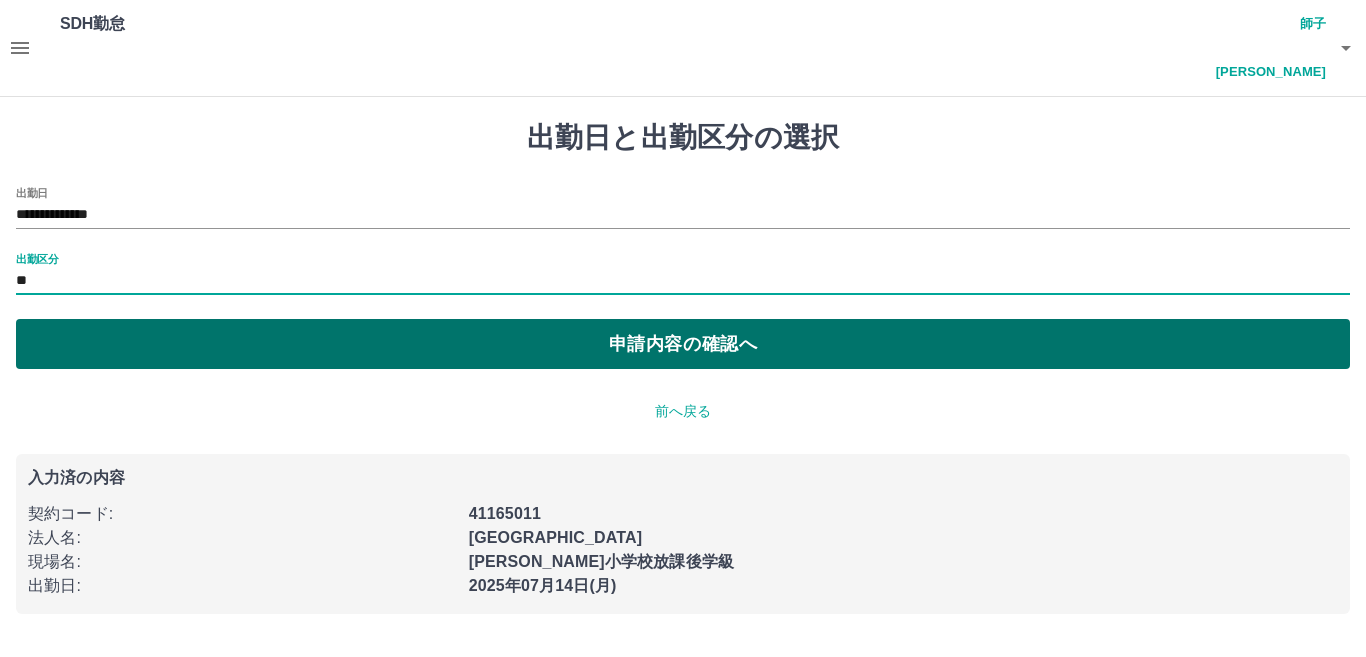 click on "申請内容の確認へ" at bounding box center (683, 344) 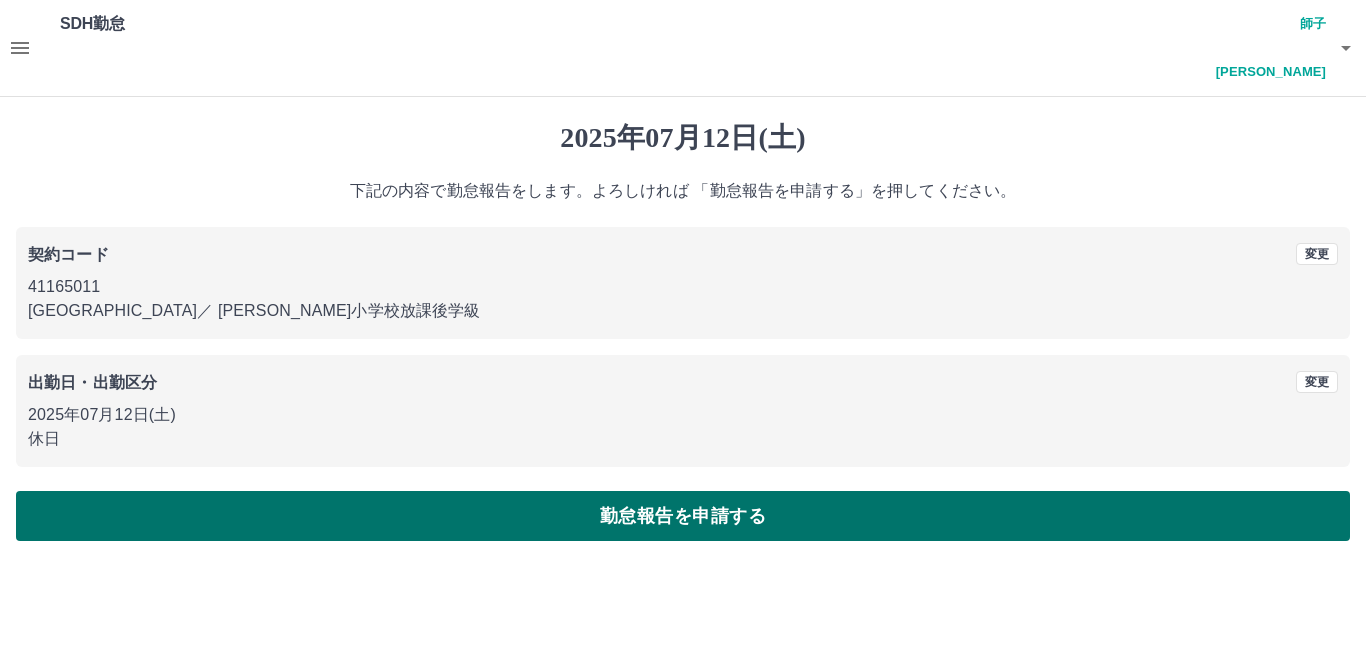 click on "勤怠報告を申請する" at bounding box center (683, 516) 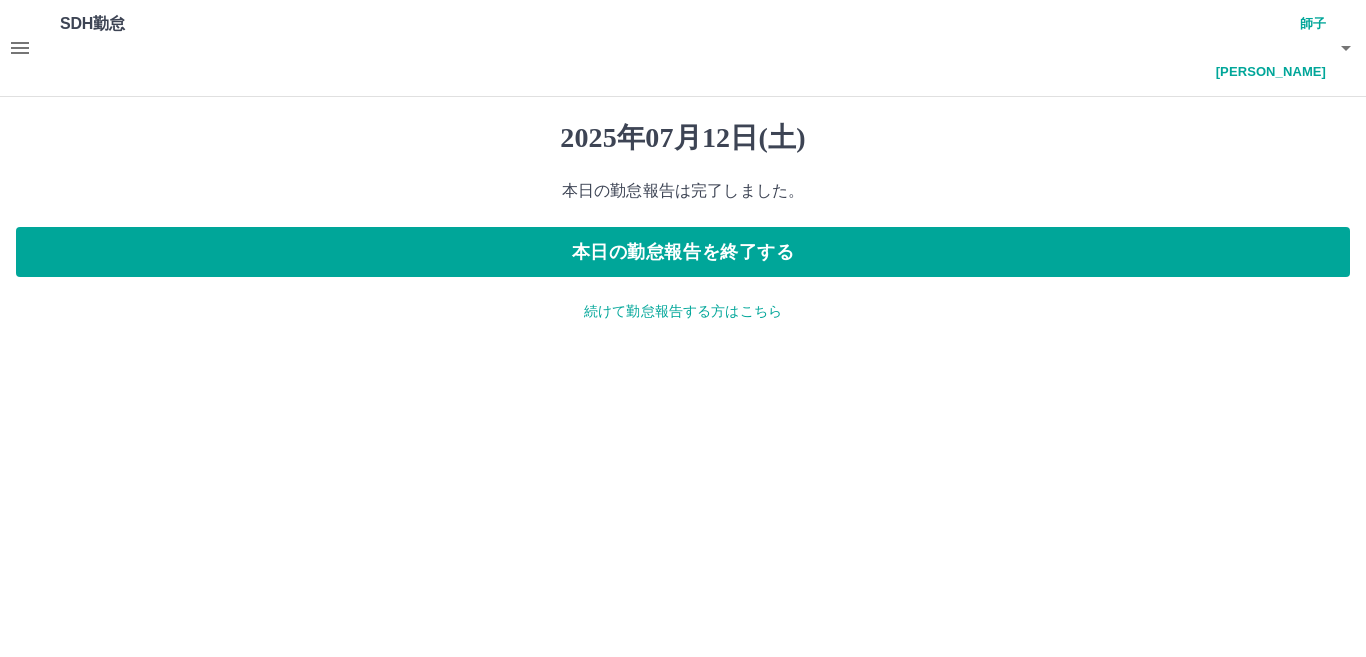 click on "続けて勤怠報告する方はこちら" at bounding box center (683, 311) 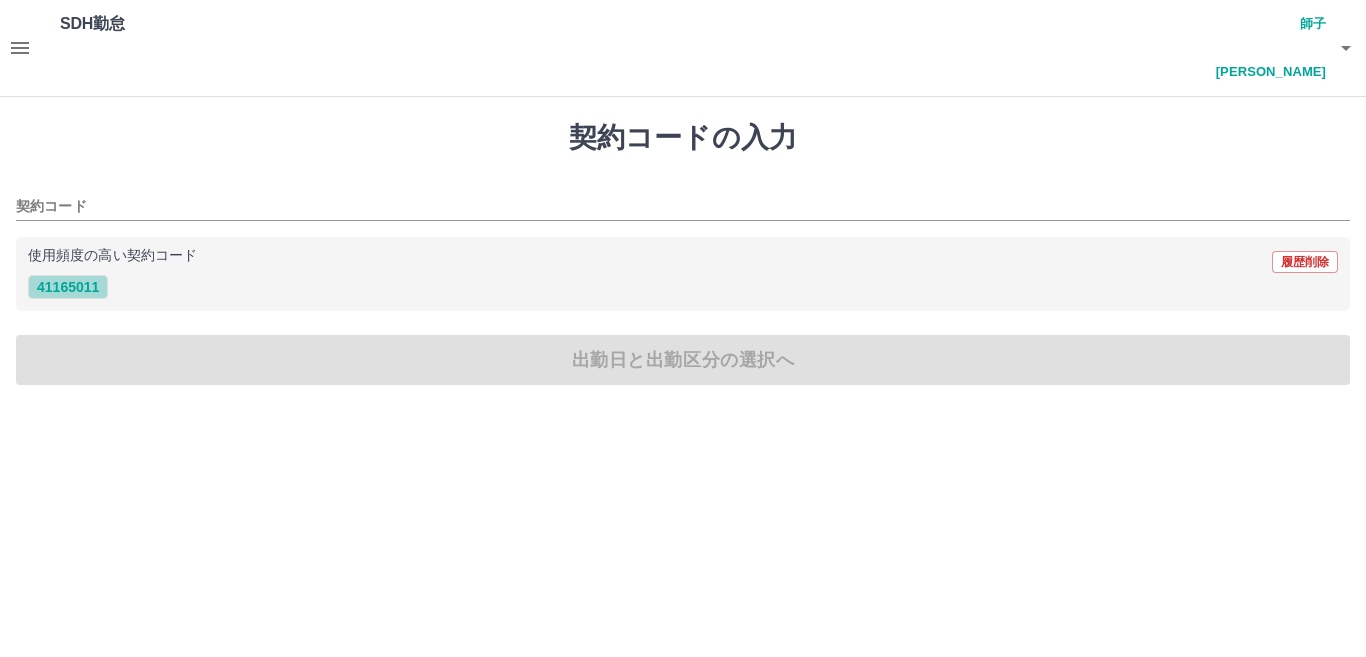 click on "41165011" at bounding box center (68, 287) 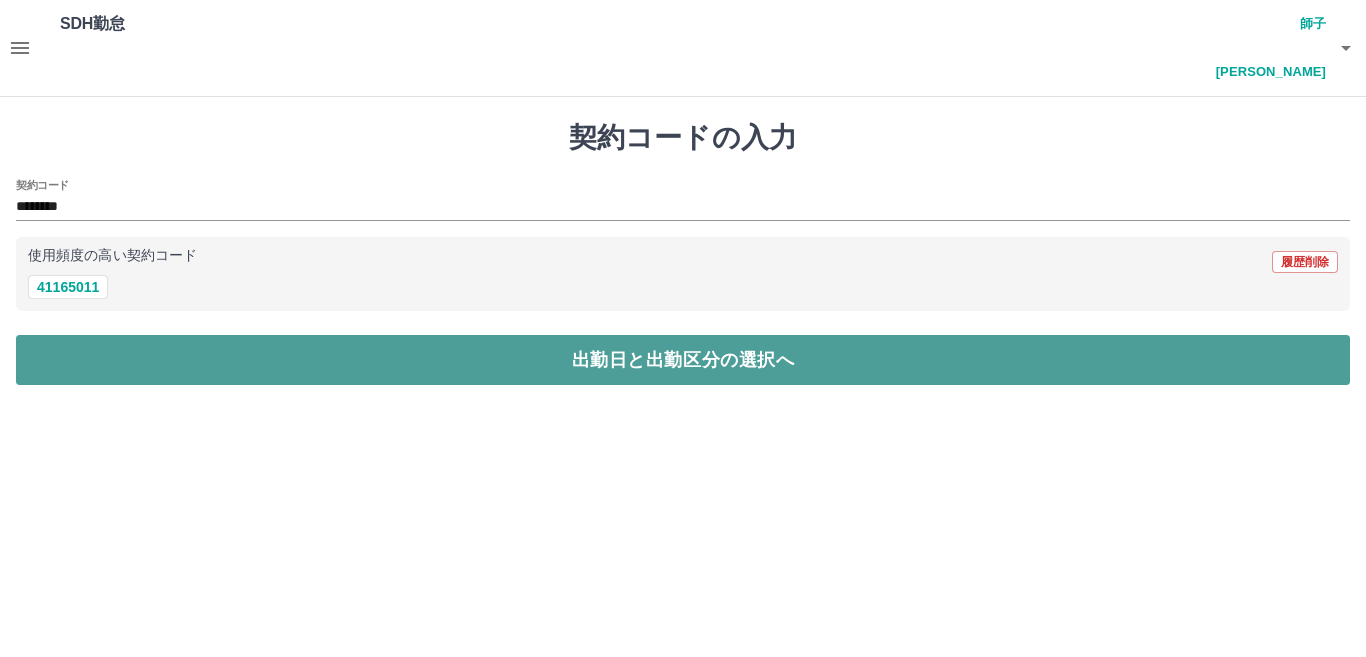 click on "出勤日と出勤区分の選択へ" at bounding box center [683, 360] 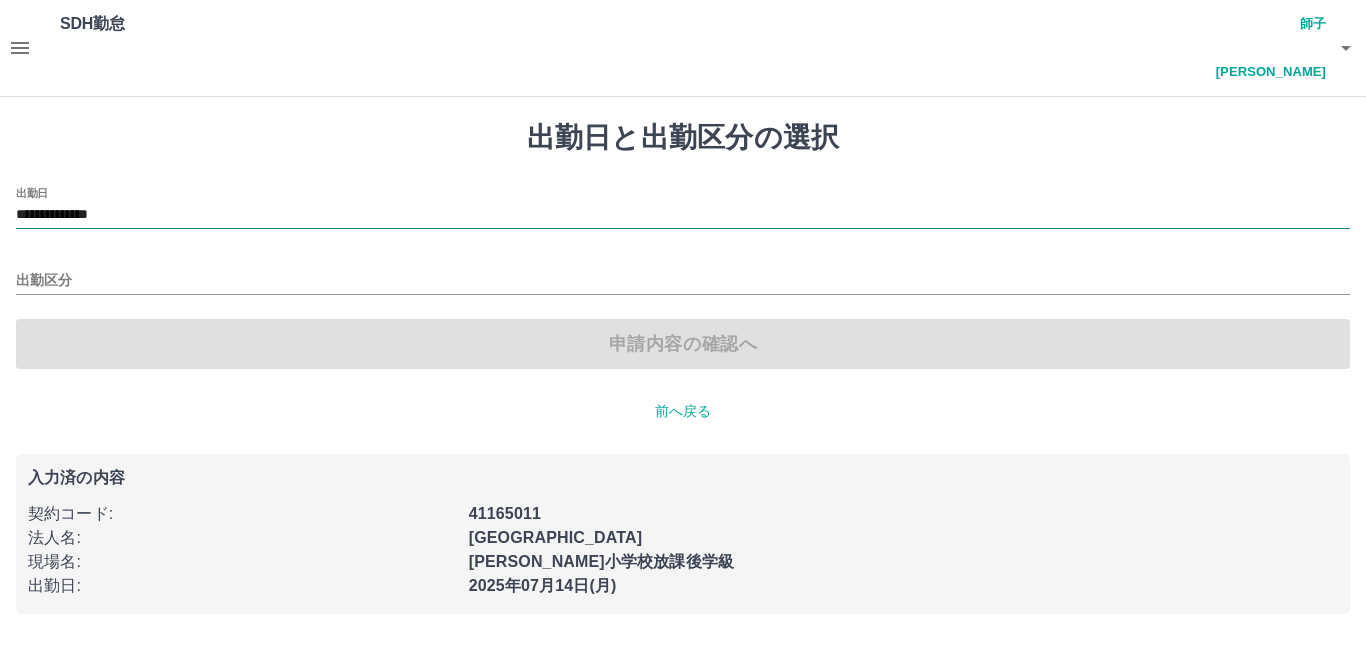 click on "**********" at bounding box center [683, 215] 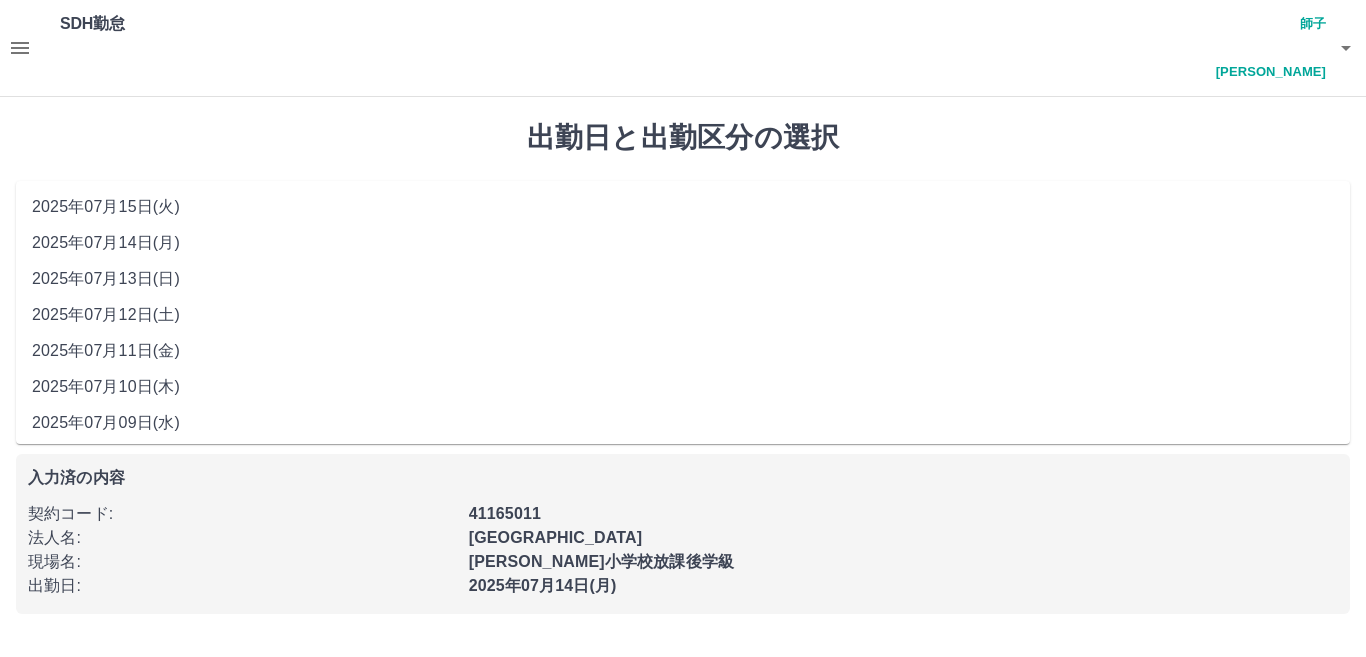 click on "2025年07月13日(日)" at bounding box center [683, 279] 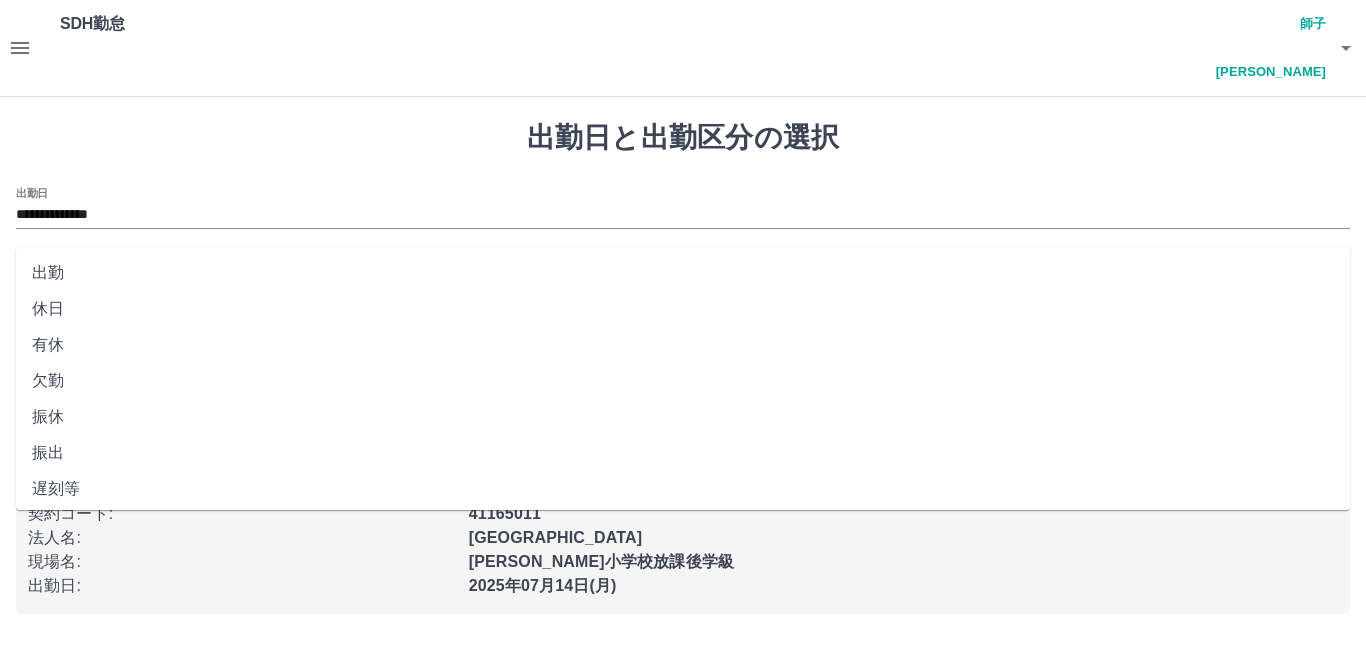 click on "出勤区分" at bounding box center (683, 281) 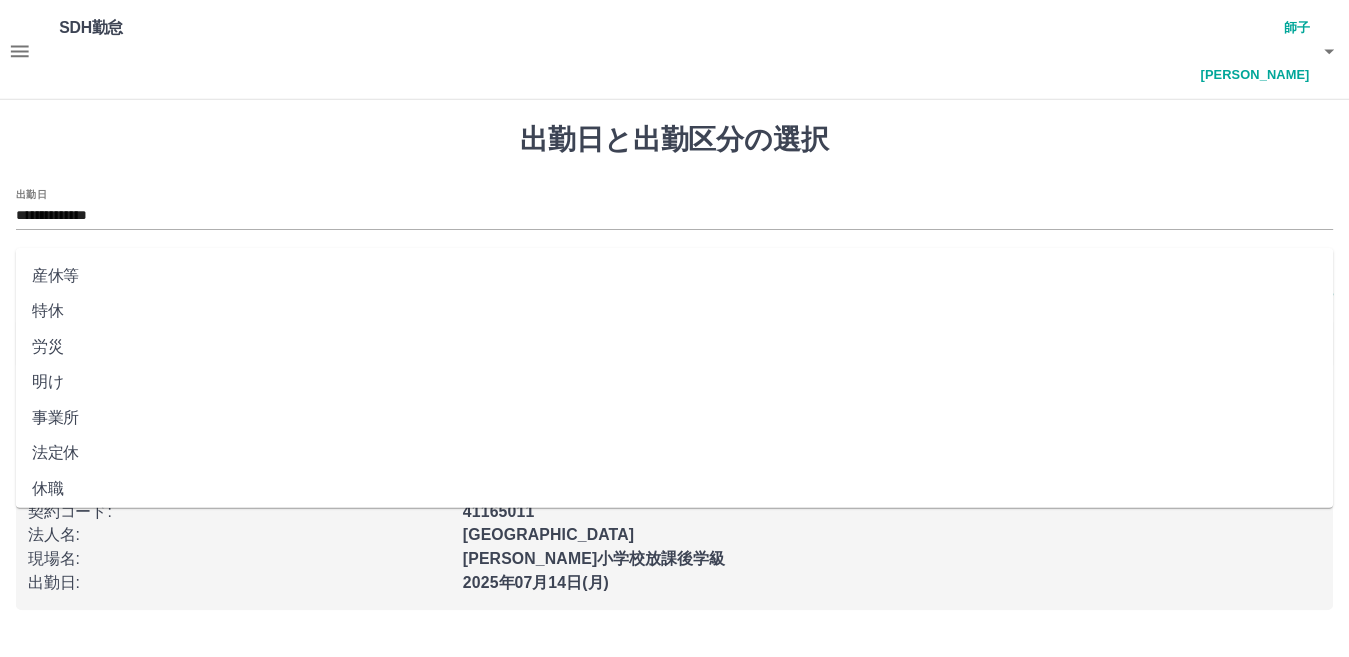 scroll, scrollTop: 401, scrollLeft: 0, axis: vertical 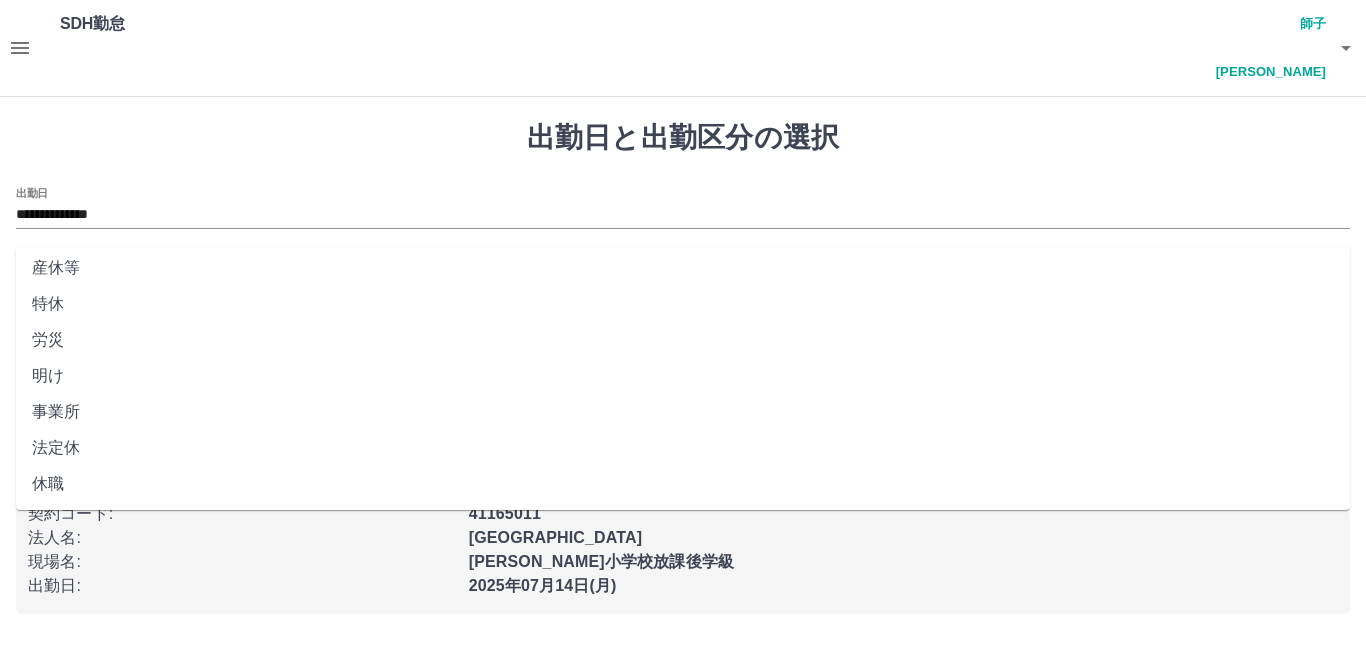 click on "法定休" at bounding box center (683, 448) 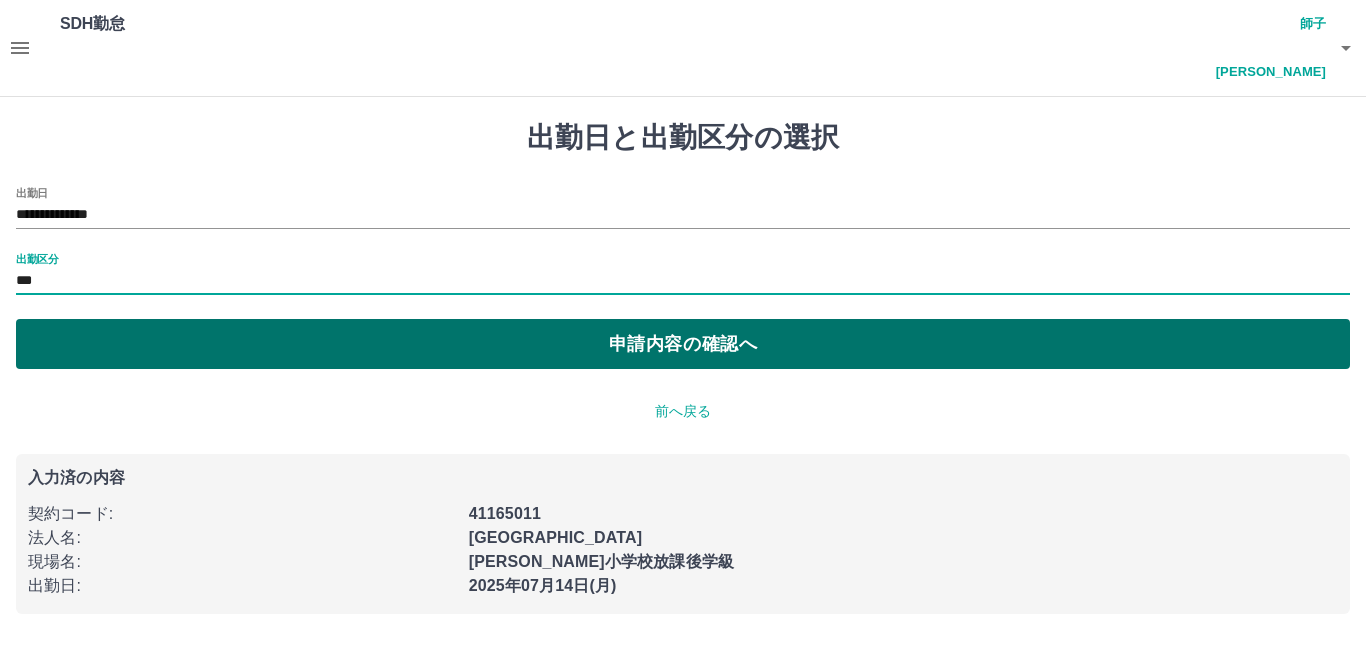 click on "申請内容の確認へ" at bounding box center [683, 344] 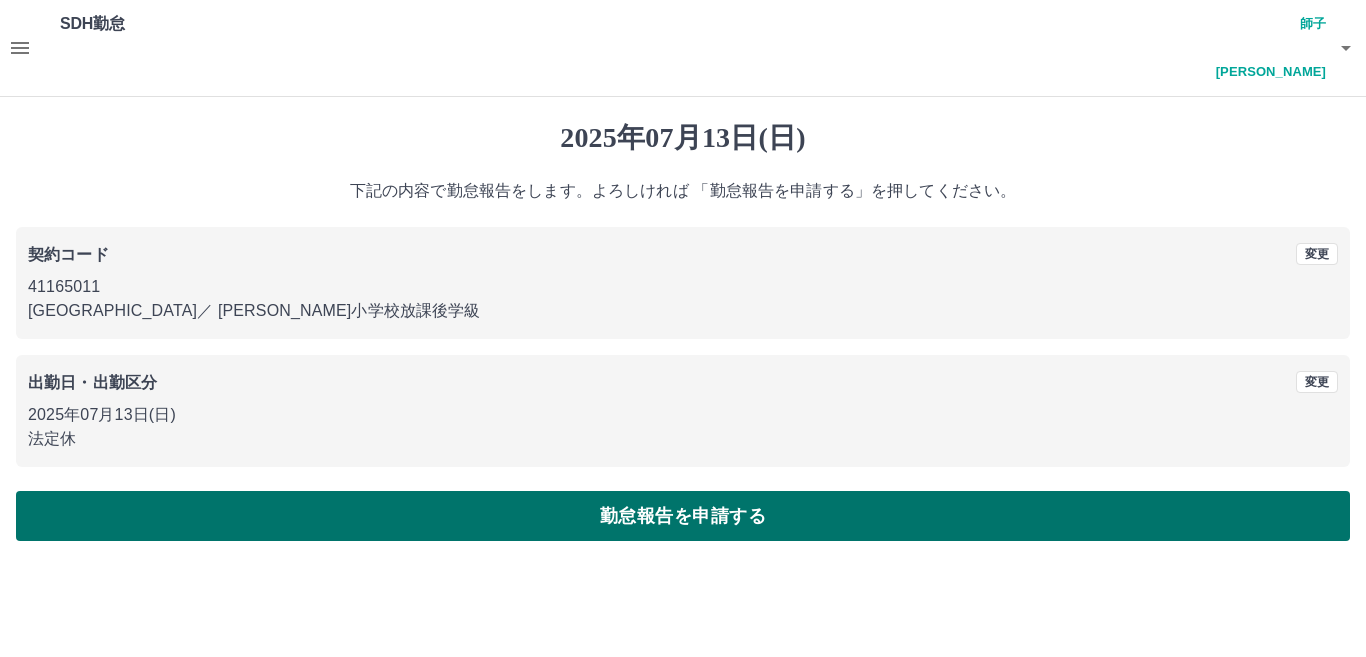 click on "勤怠報告を申請する" at bounding box center [683, 516] 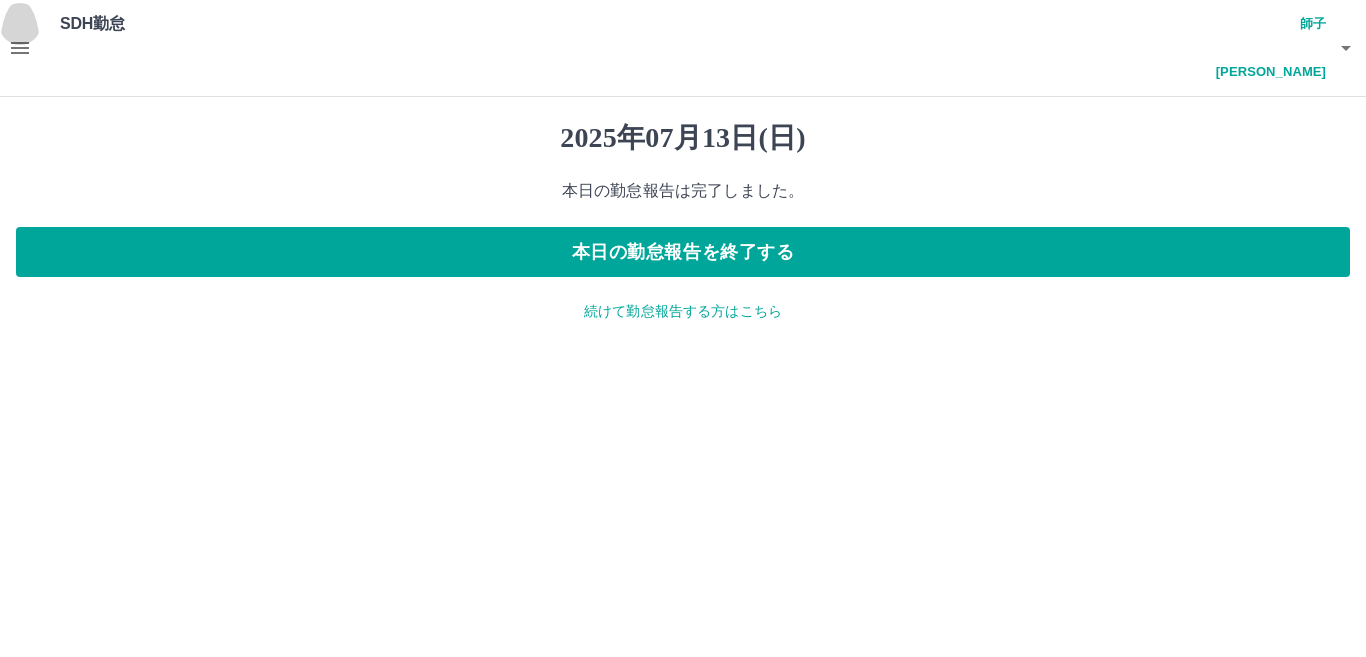 click 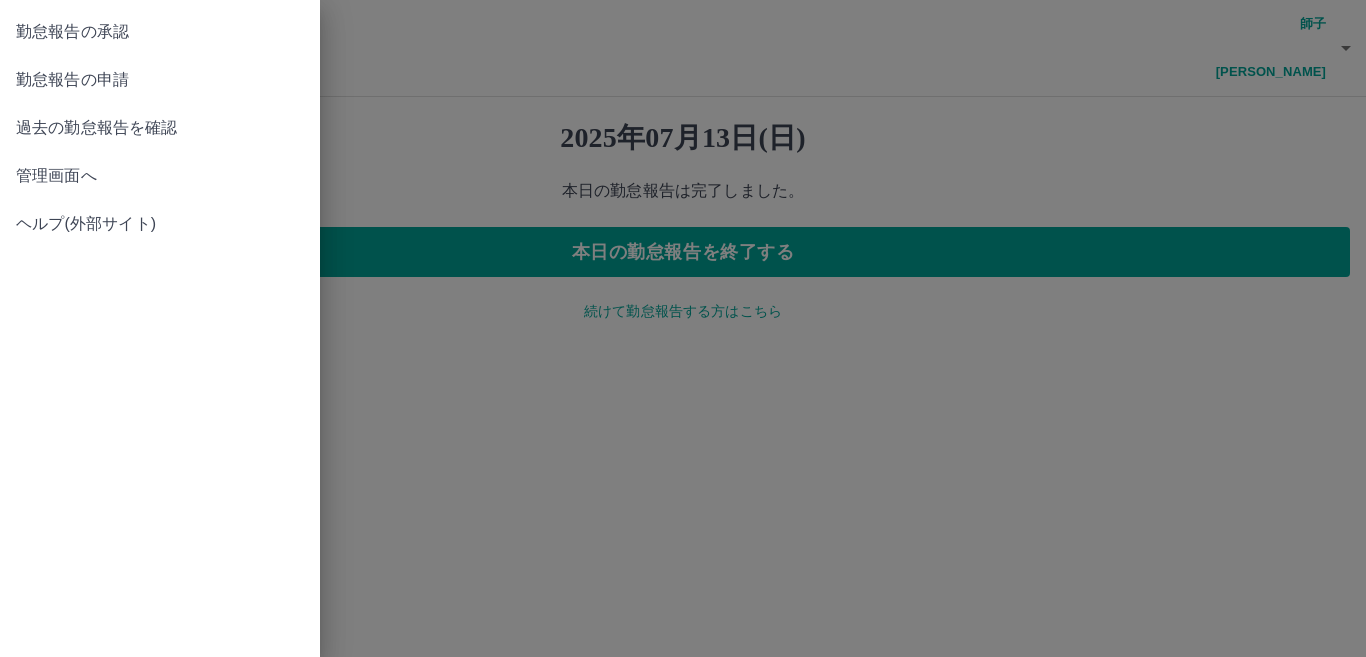 click on "管理画面へ" at bounding box center (160, 176) 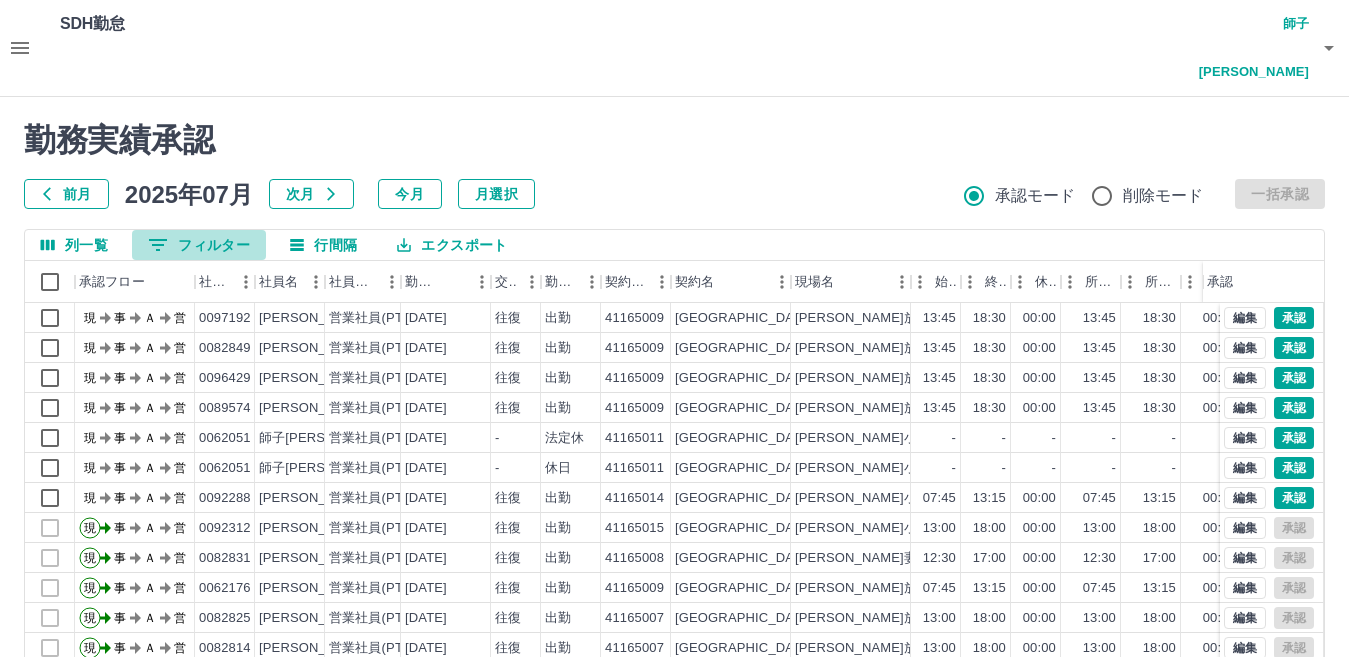click on "0 フィルター" at bounding box center [199, 245] 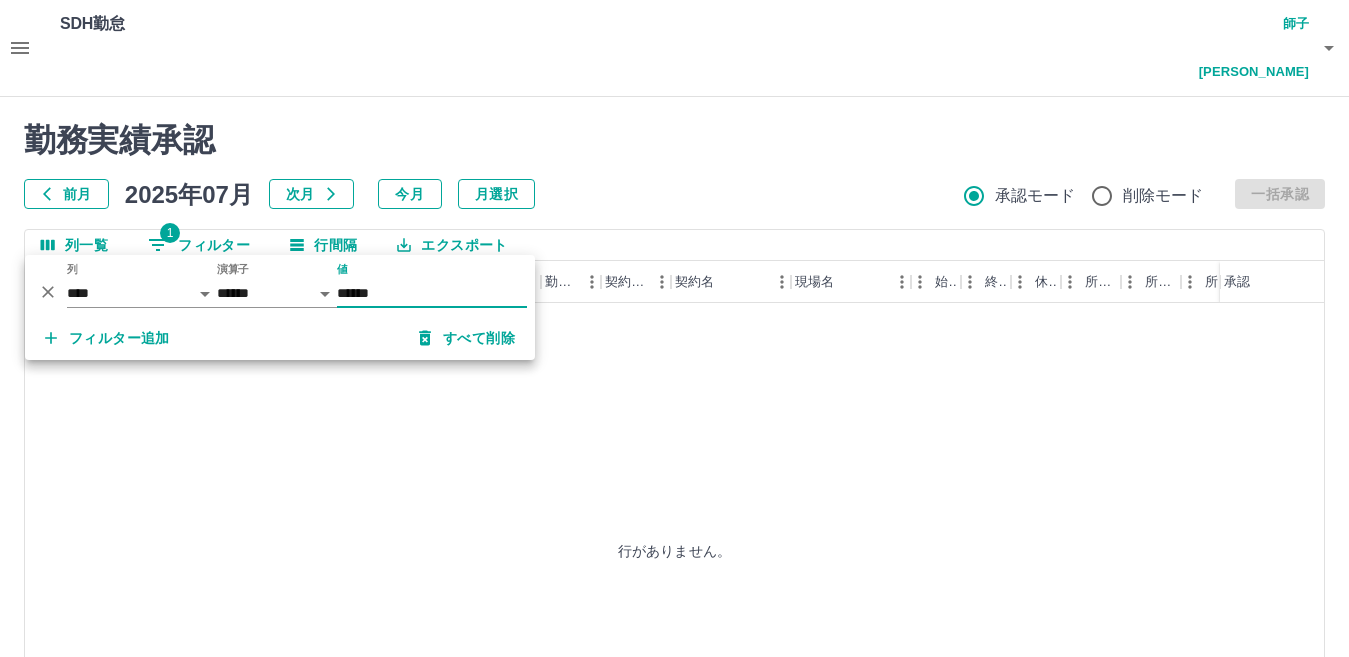 type on "******" 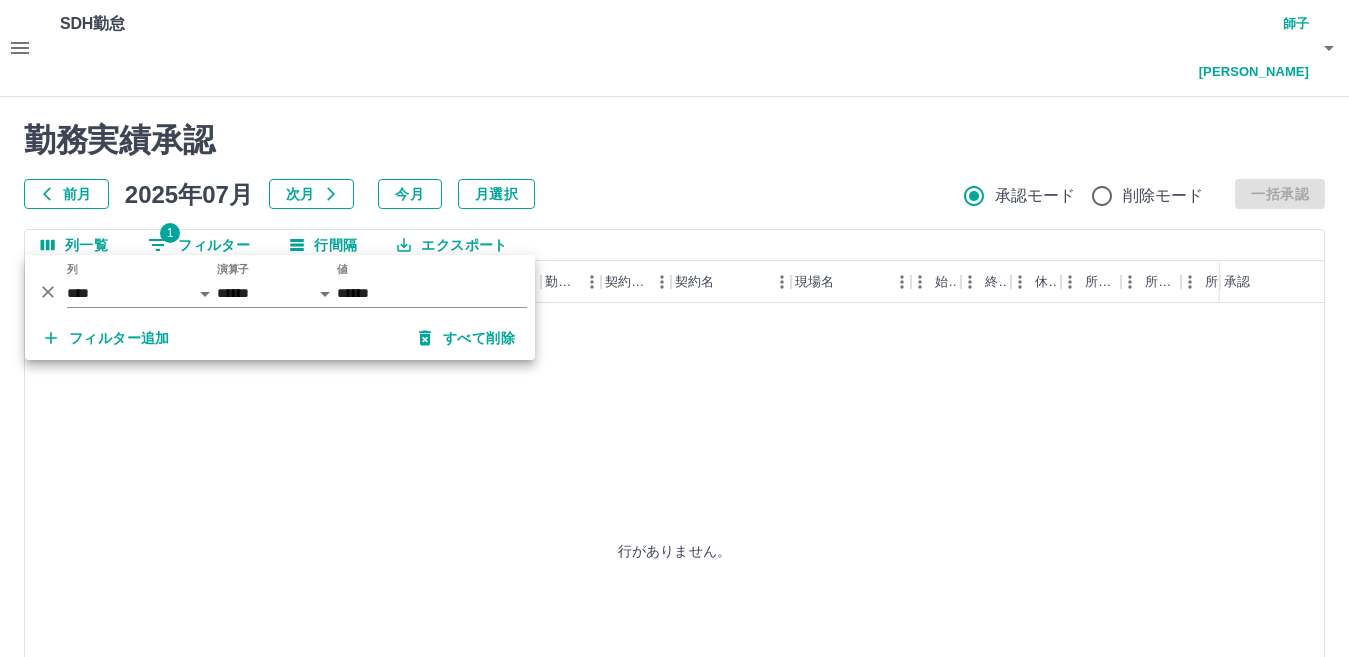 click on "前月 [DATE] 次月 今月 月選択 承認モード 削除モード 一括承認" at bounding box center [674, 194] 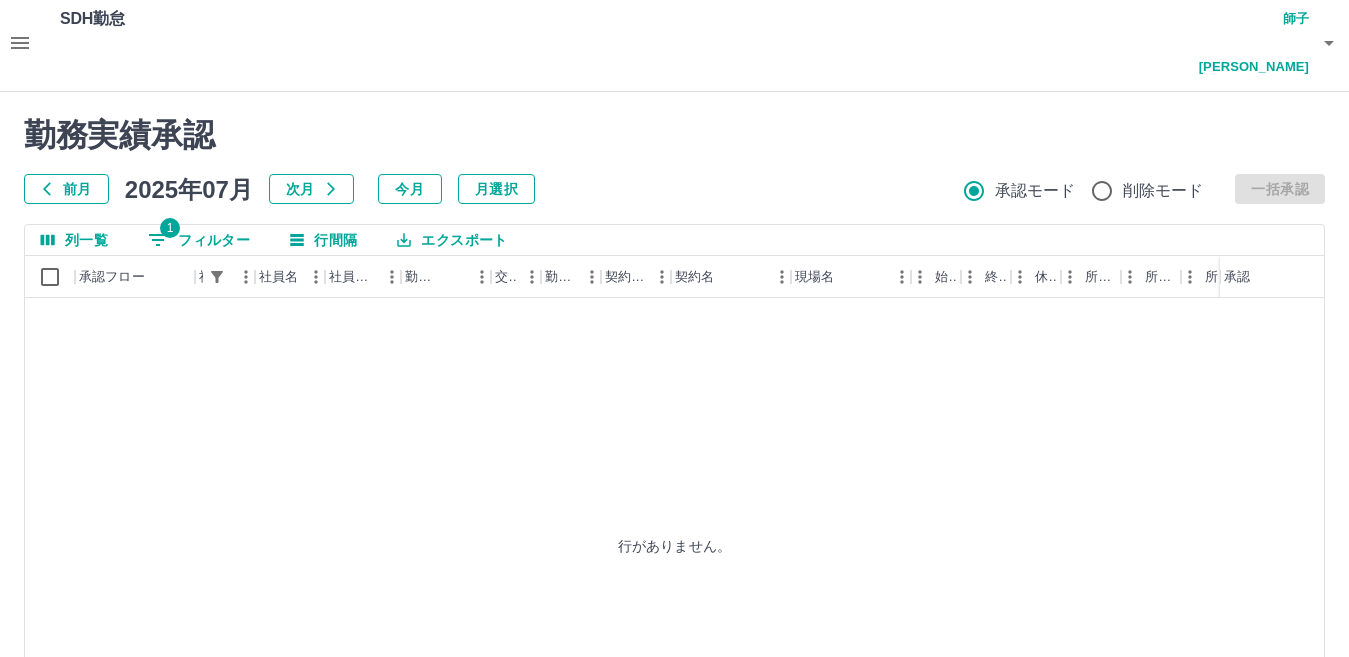 scroll, scrollTop: 0, scrollLeft: 0, axis: both 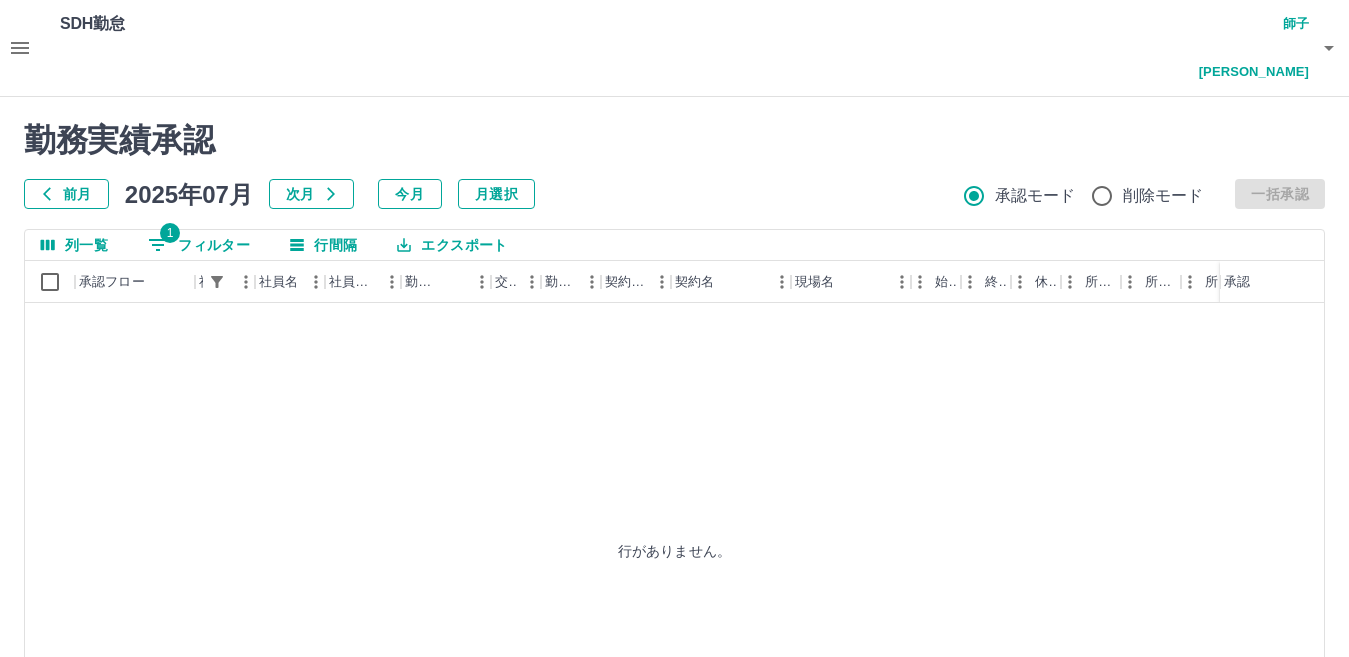 click on "1 フィルター" at bounding box center (199, 245) 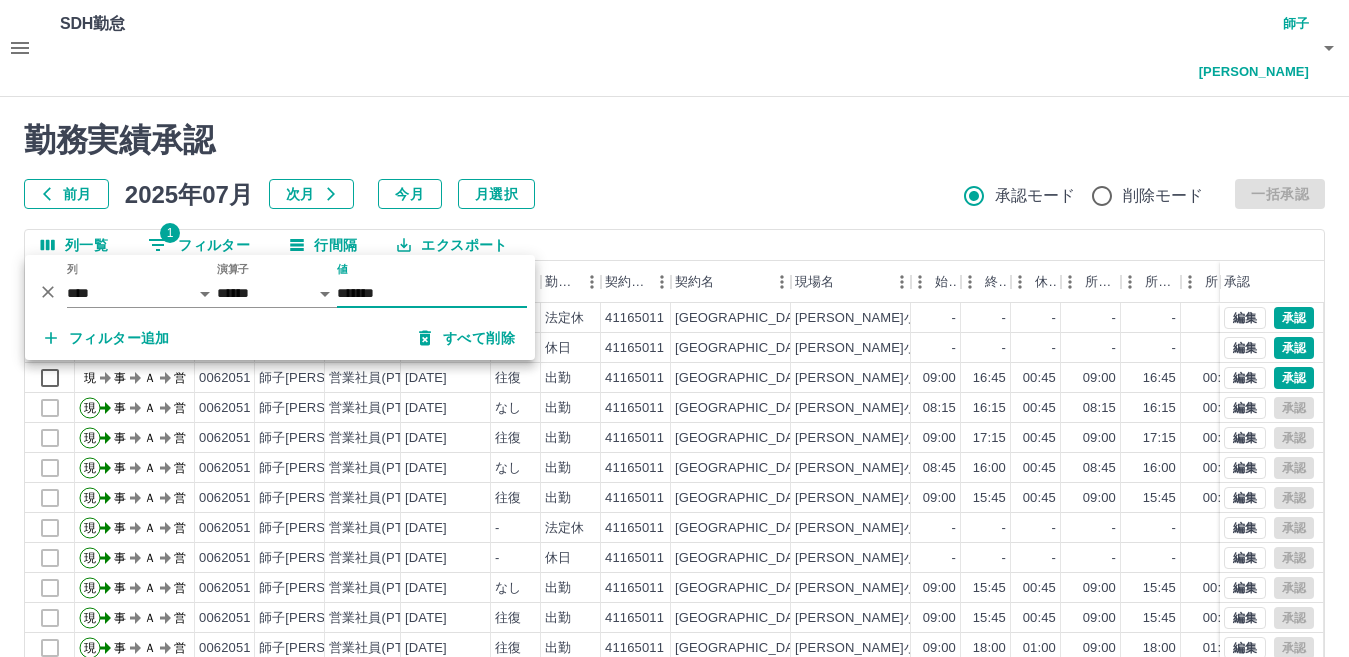 type on "*******" 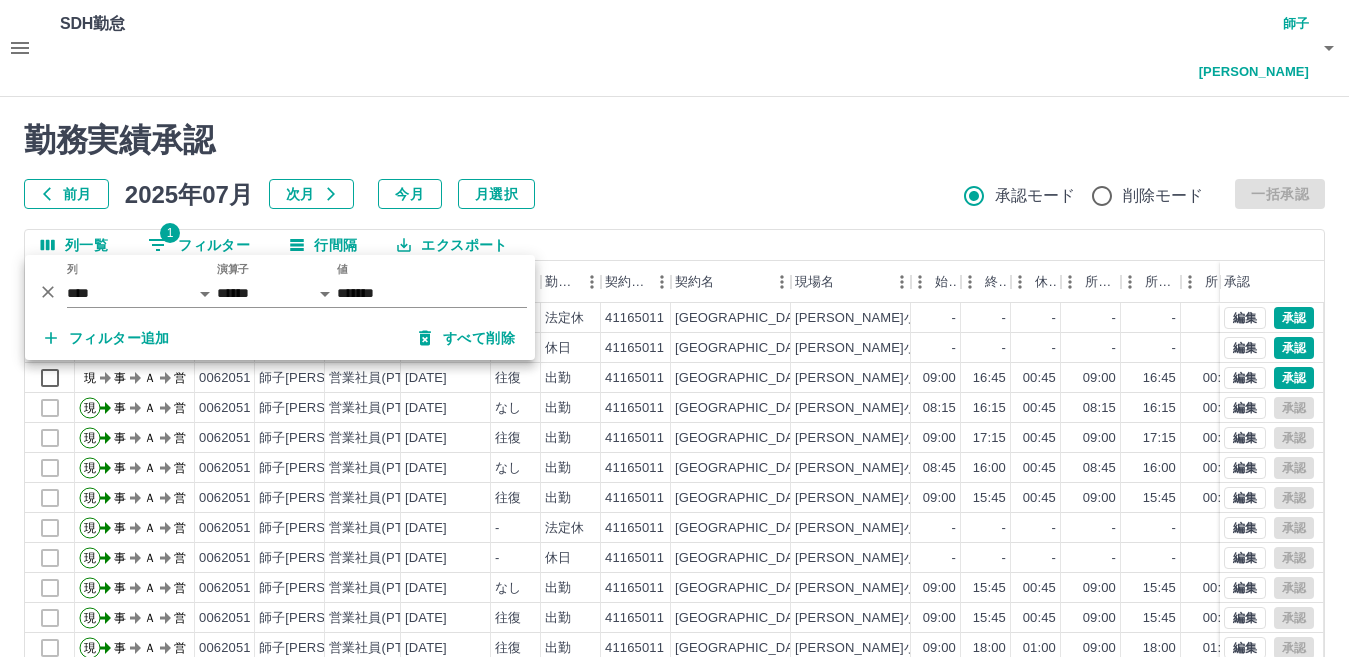 click on "前月 [DATE] 次月 今月 月選択 承認モード 削除モード 一括承認" at bounding box center [674, 194] 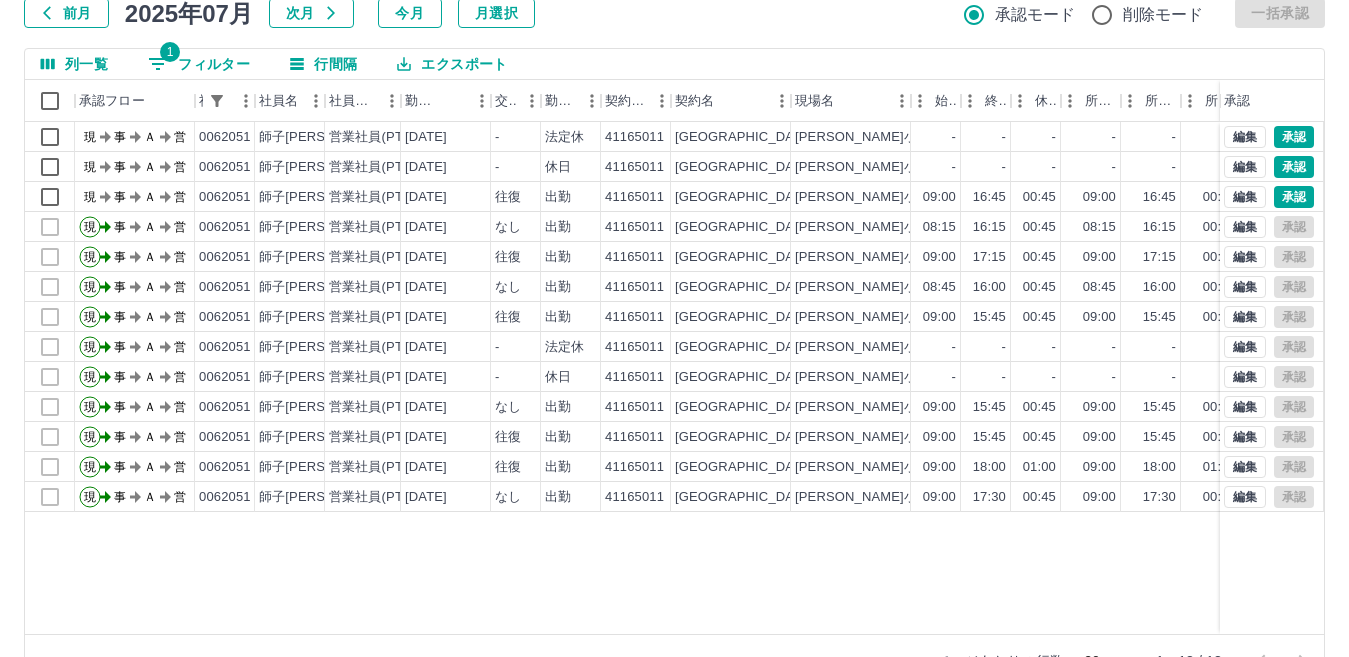 scroll, scrollTop: 179, scrollLeft: 0, axis: vertical 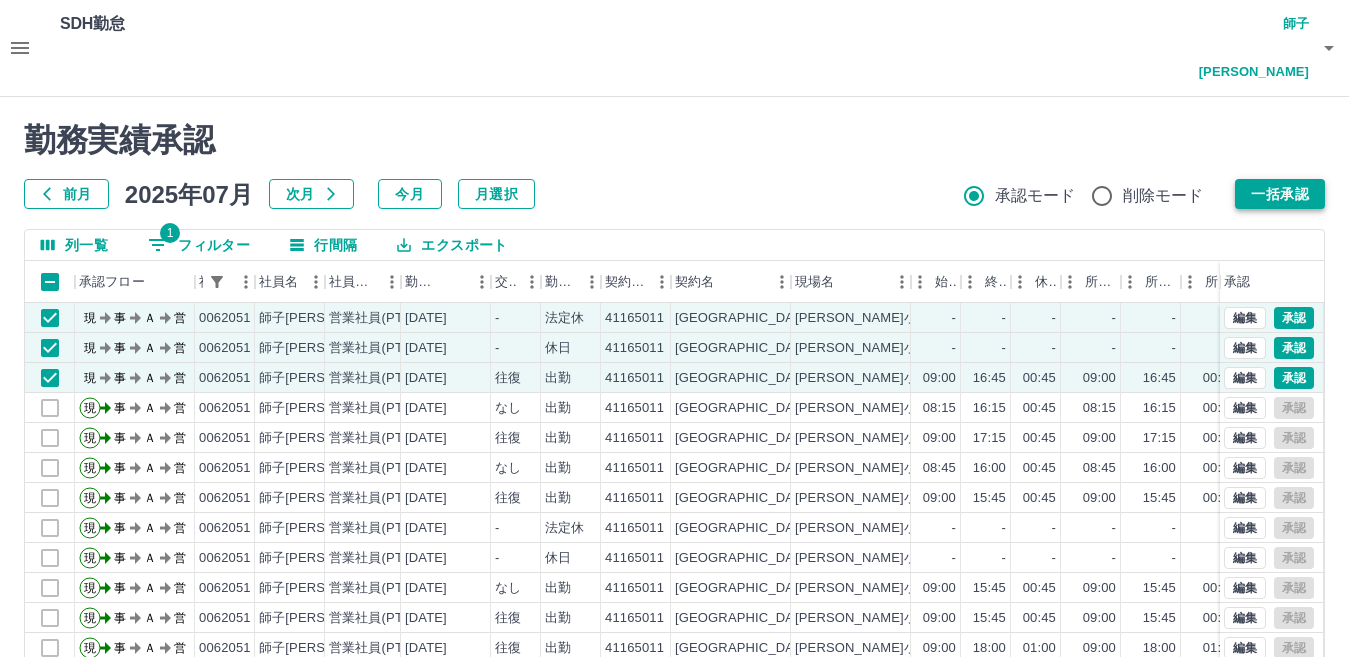 click on "一括承認" at bounding box center (1280, 194) 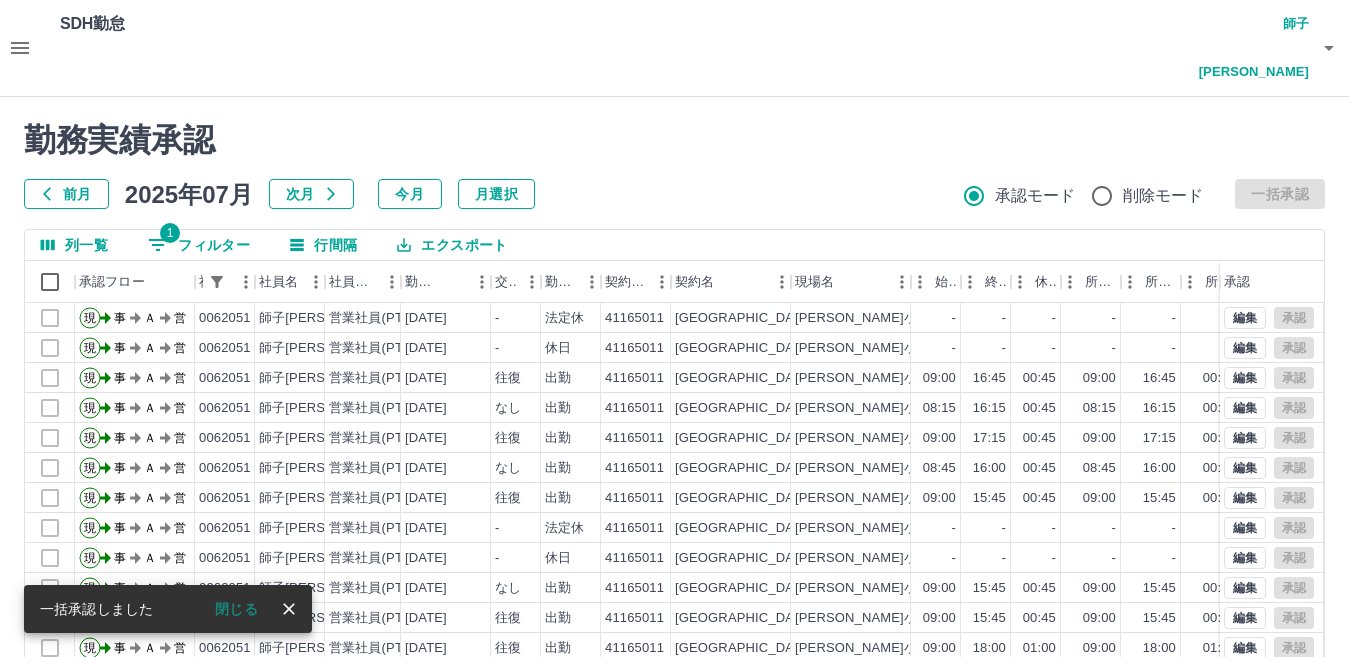 click on "閉じる" at bounding box center [236, 609] 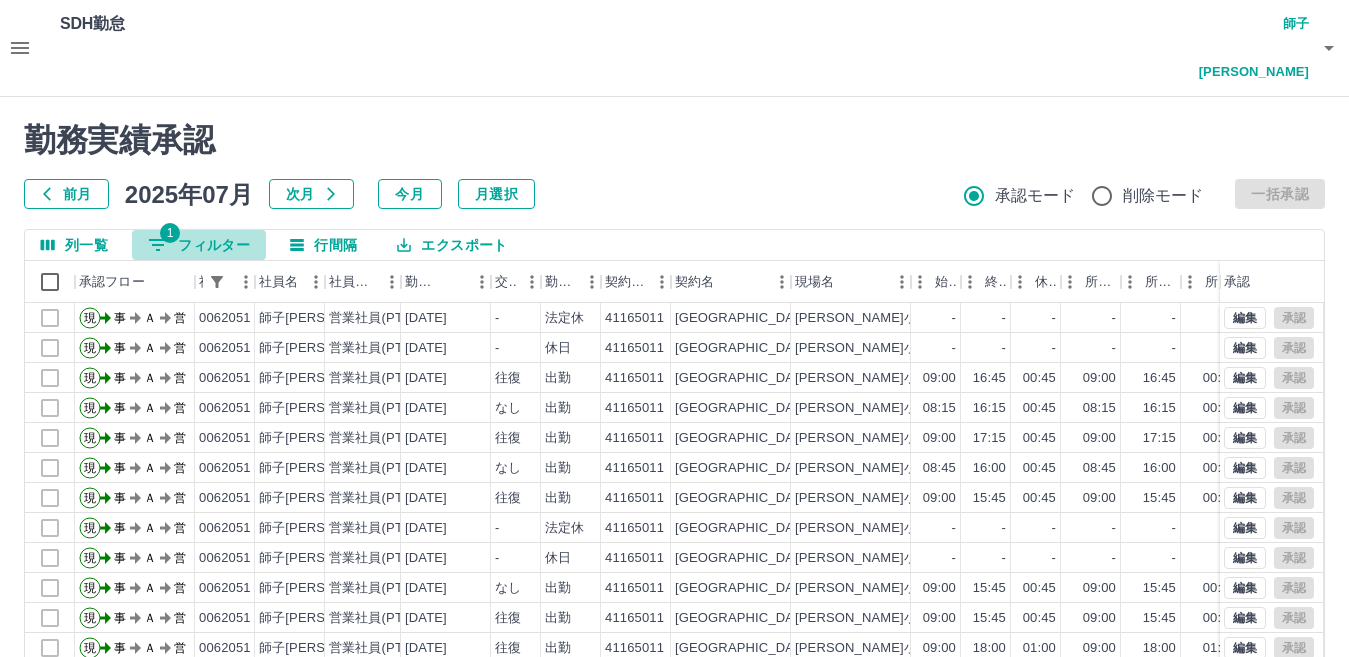 click on "1 フィルター" at bounding box center (199, 245) 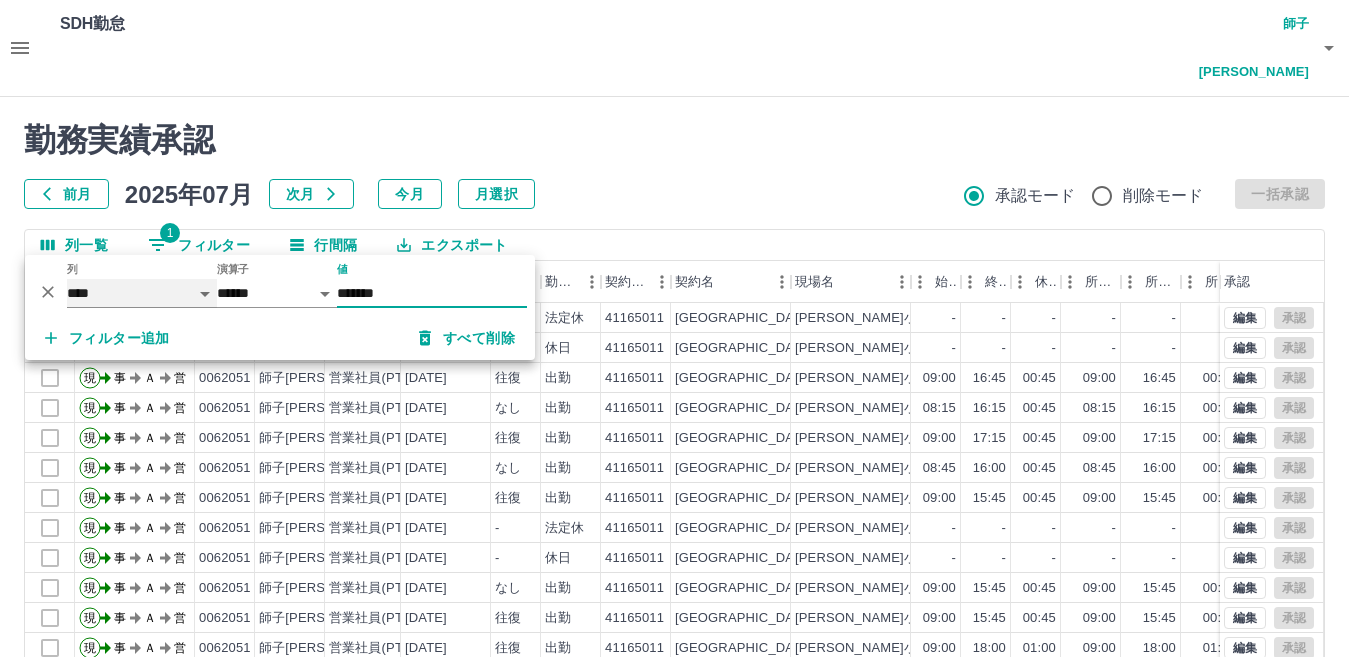 click on "**** *** **** *** *** **** ***** *** *** ** ** ** **** **** **** ** ** *** **** *****" at bounding box center [142, 293] 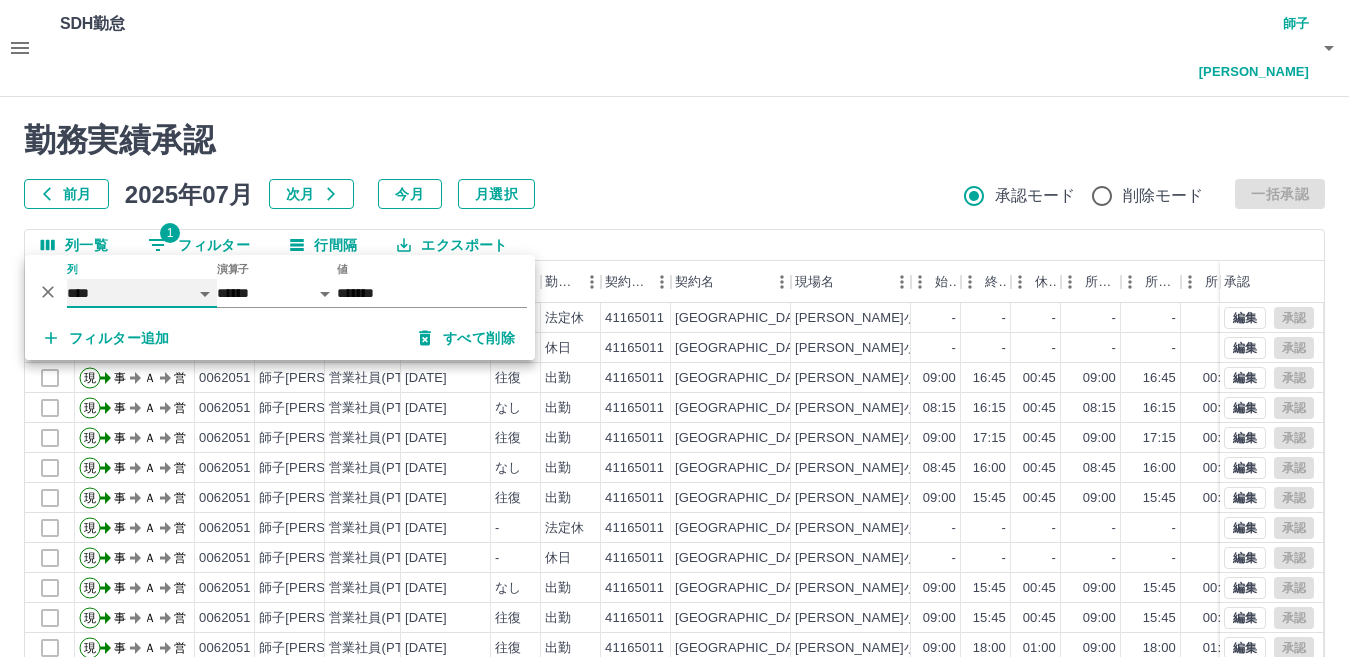 click on "**** *** **** *** *** **** ***** *** *** ** ** ** **** **** **** ** ** *** **** *****" at bounding box center (142, 293) 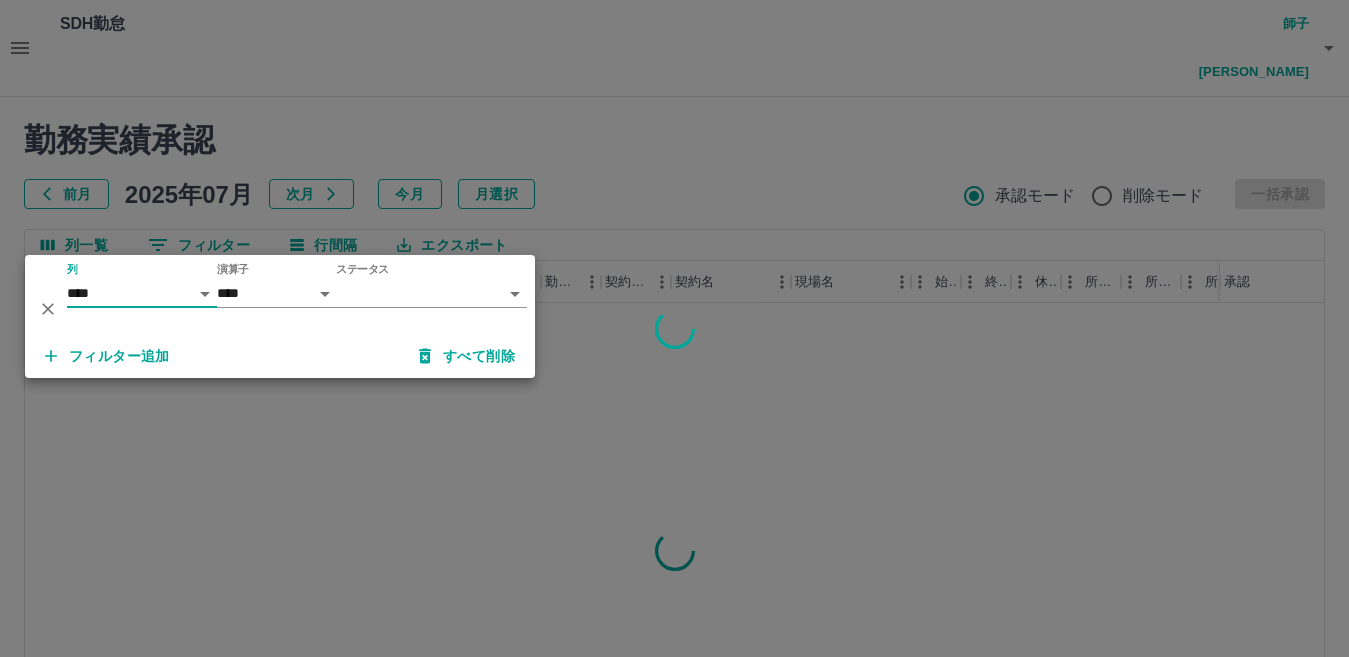 click on "SDH勤怠 師子[PERSON_NAME] 勤務実績承認 前月 [DATE] 次月 今月 月選択 承認モード 削除モード 一括承認 列一覧 0 フィルター 行間隔 エクスポート 承認フロー 社員番号 社員名 社員区分 勤務日 交通費 勤務区分 契約コード 契約名 現場名 始業 終業 休憩 所定開始 所定終業 所定休憩 拘束 勤務 遅刻等 コメント ステータス 承認 ページあたりの行数: 20 ** 1～13 / 13 SDH勤怠 *** ** 列 **** *** **** *** *** **** ***** *** *** ** ** ** **** **** **** ** ** *** **** ***** 演算子 **** ****** ステータス ​ ********* フィルター追加 すべて削除" at bounding box center (674, 446) 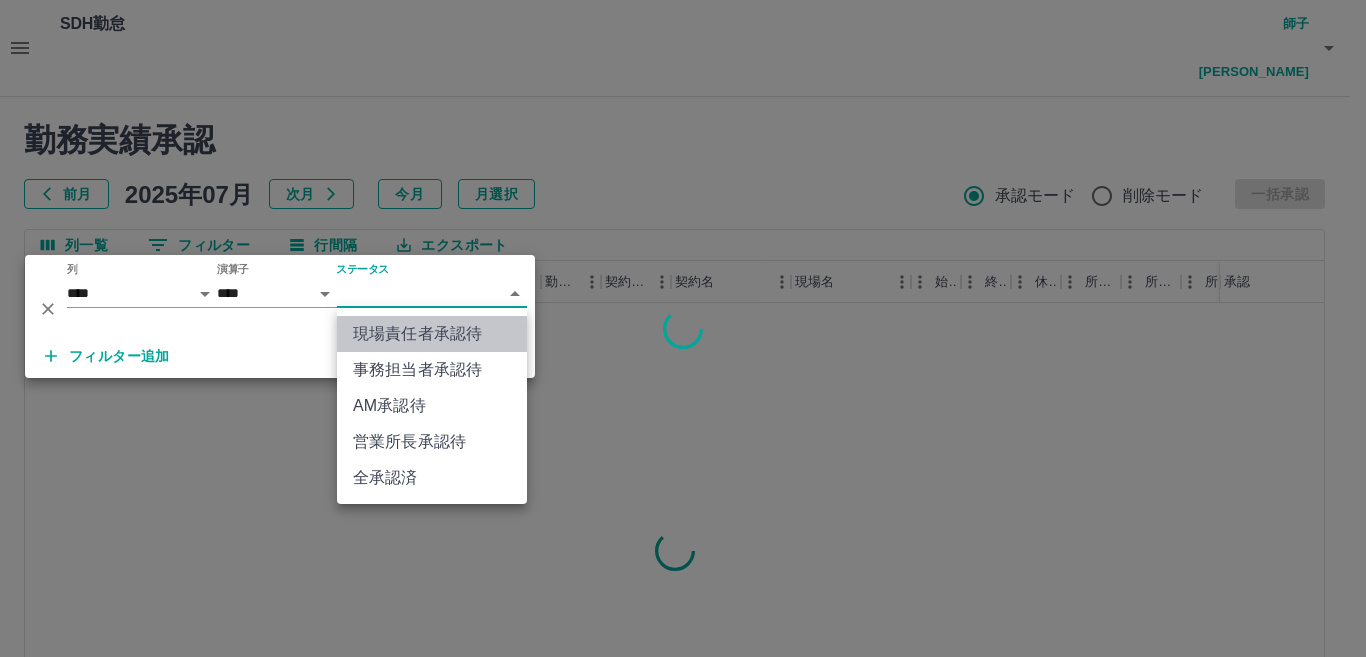click on "現場責任者承認待" at bounding box center (432, 334) 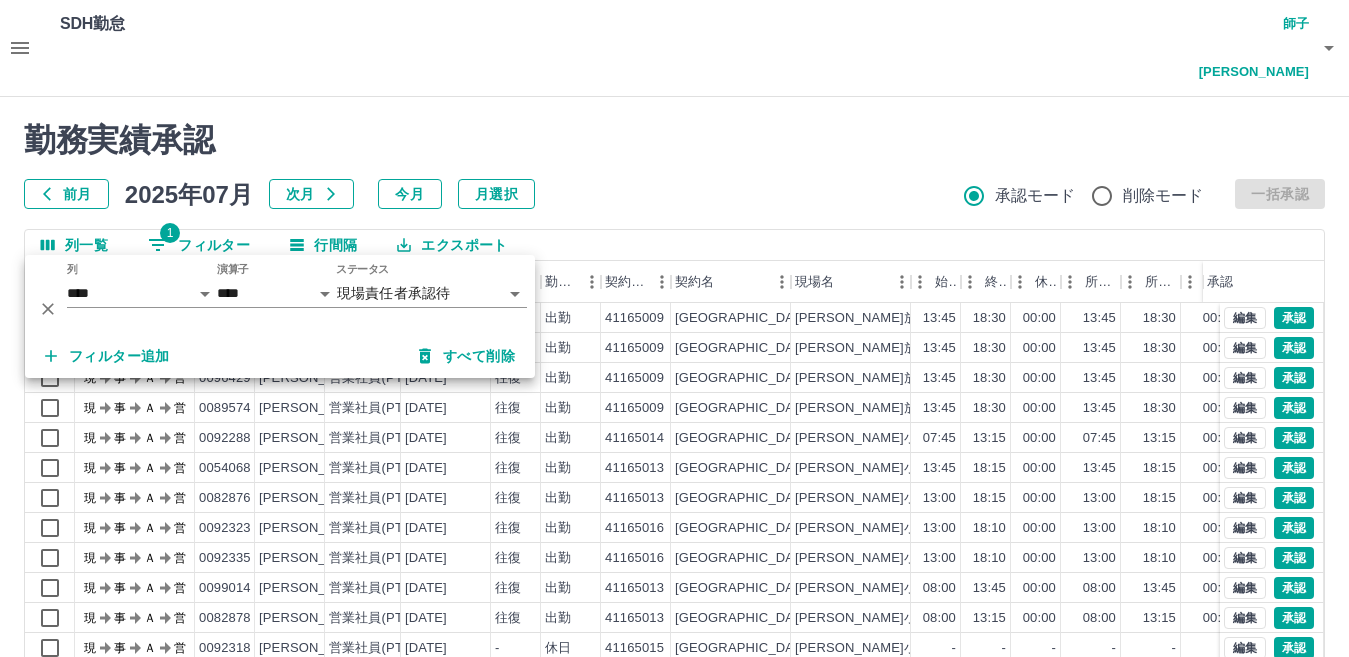 click on "前月 [DATE] 次月 今月 月選択 承認モード 削除モード 一括承認" at bounding box center [674, 194] 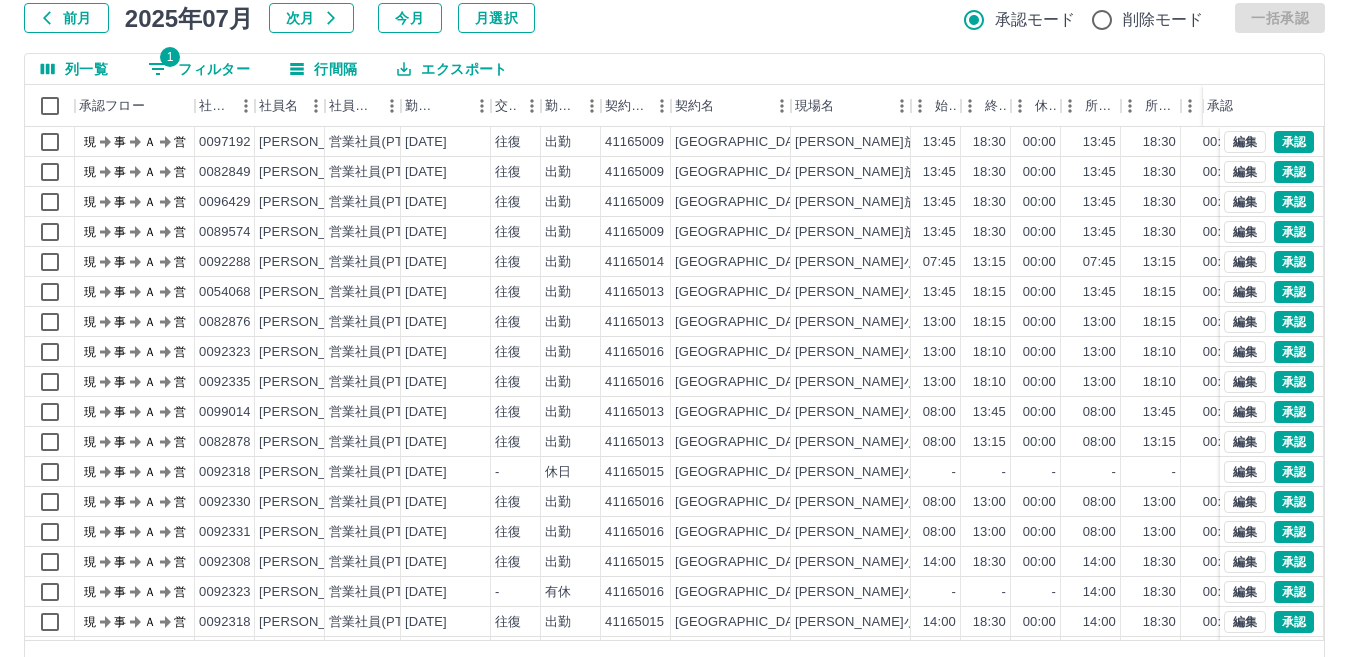 scroll, scrollTop: 188, scrollLeft: 0, axis: vertical 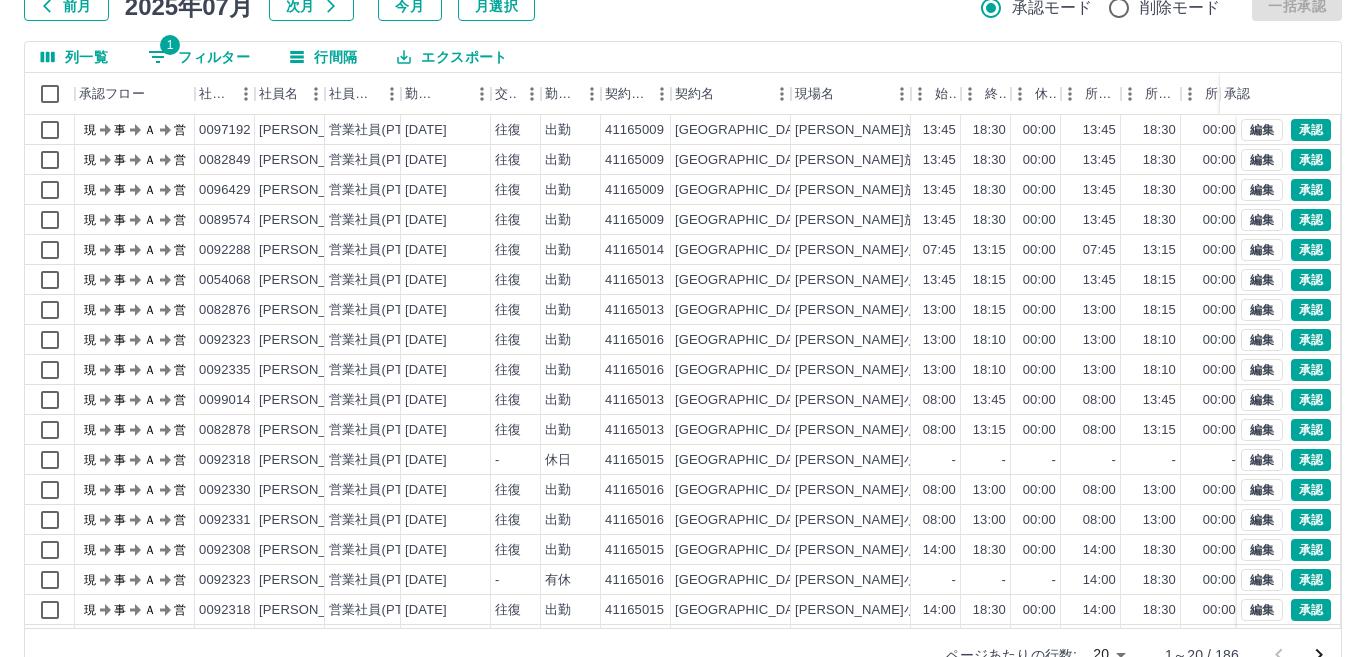 click on "SDH勤怠 師子鹿　[PERSON_NAME] 勤務実績承認 前月 [DATE] 次月 今月 月選択 承認モード 削除モード 一括承認 列一覧 1 フィルター 行間隔 エクスポート 承認フロー 社員番号 社員名 社員区分 勤務日 交通費 勤務区分 契約コード 契約名 現場名 始業 終業 休憩 所定開始 所定終業 所定休憩 拘束 勤務 遅刻等 コメント ステータス 承認 現 事 Ａ 営 0097192 [PERSON_NAME] 営業社員(PT契約) [DATE] 往復 出勤 41165009 [GEOGRAPHIC_DATA] [PERSON_NAME]放課後学級 13:45 18:30 00:00 13:45 18:30 00:00 04:45 04:45 00:00 現場責任者承認待 現 事 Ａ 営 0082849 [PERSON_NAME] 営業社員(PT契約) [DATE] 往復 出勤 41165009 [GEOGRAPHIC_DATA] [PERSON_NAME]放課後学級 13:45 18:30 00:00 13:45 18:30 00:00 04:45 04:45 00:00 現場責任者承認待 現 事 Ａ 営 0096429 [PERSON_NAME] 営業社員(PT契約) [DATE] 往復 出勤 41165009 [GEOGRAPHIC_DATA] [PERSON_NAME]放課後学級 13:45 18:30 00:00" at bounding box center [683, 258] 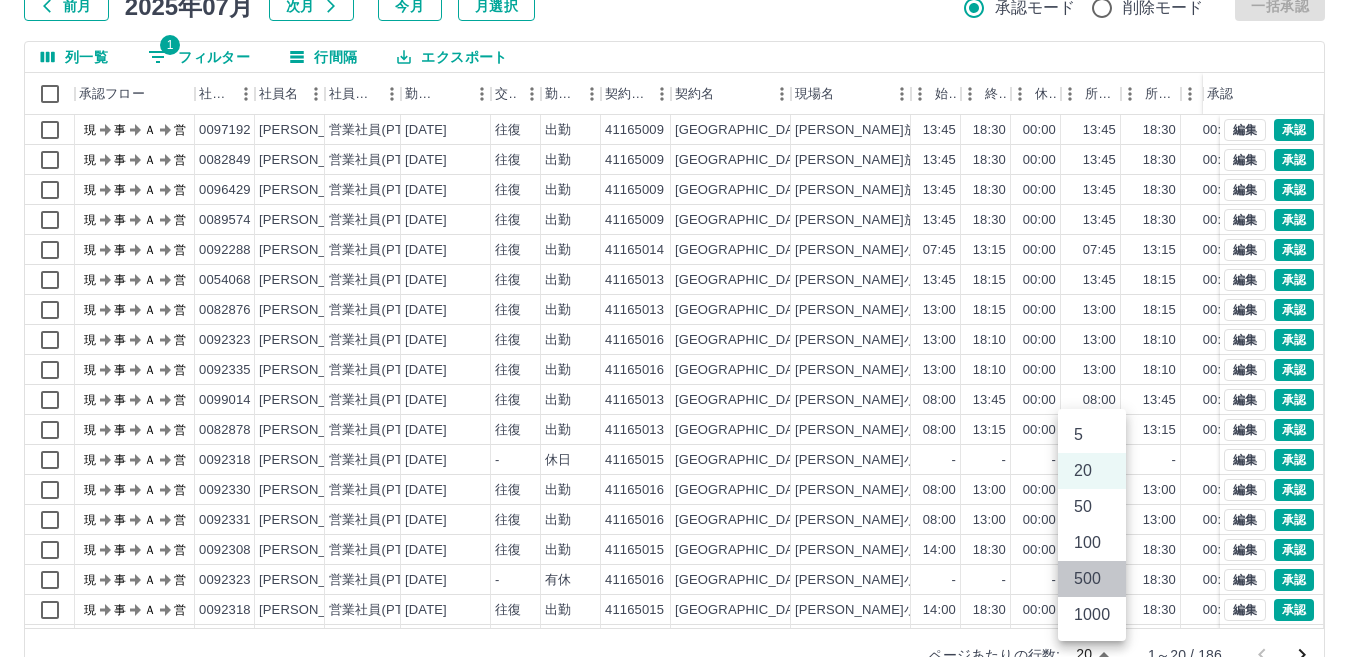 click on "500" at bounding box center [1092, 579] 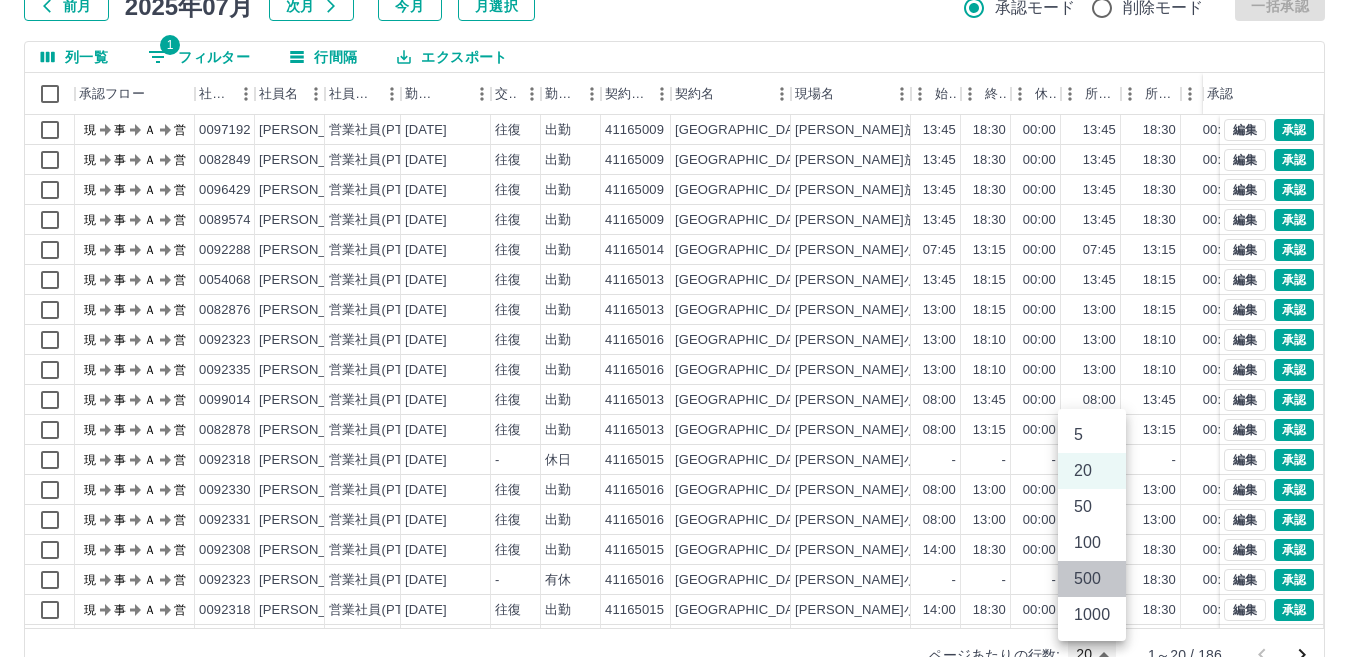 type on "***" 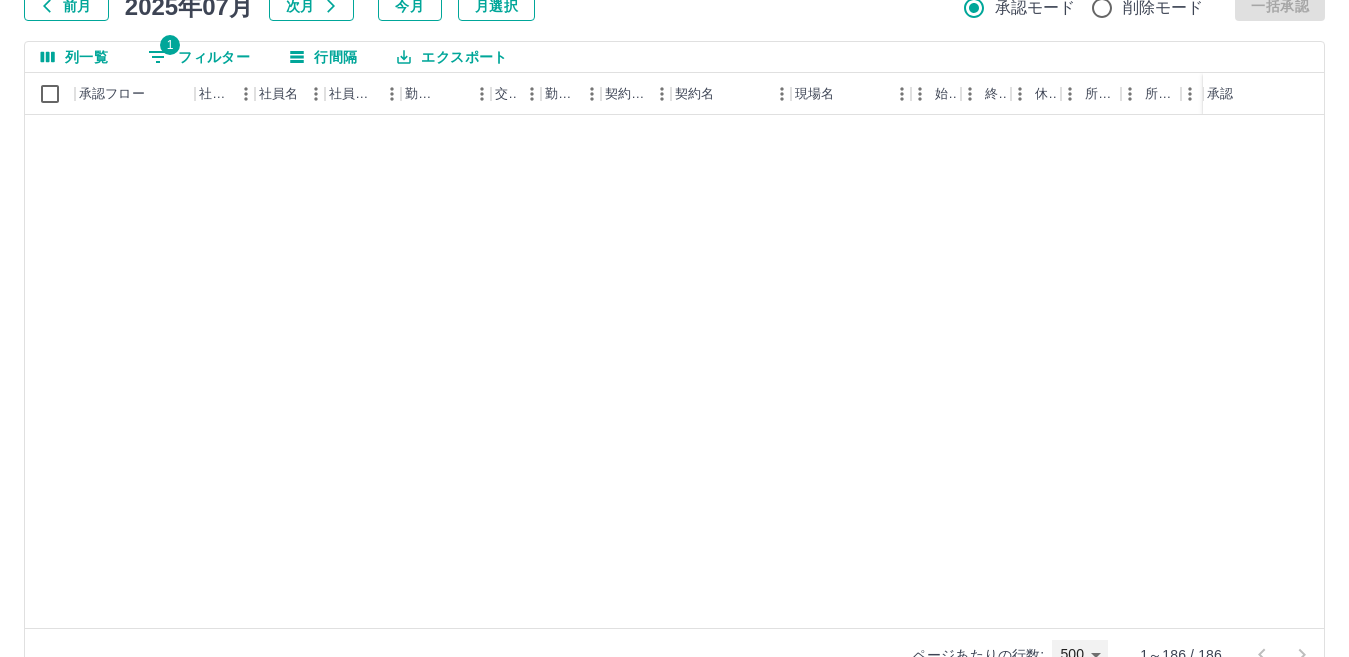 scroll, scrollTop: 5084, scrollLeft: 0, axis: vertical 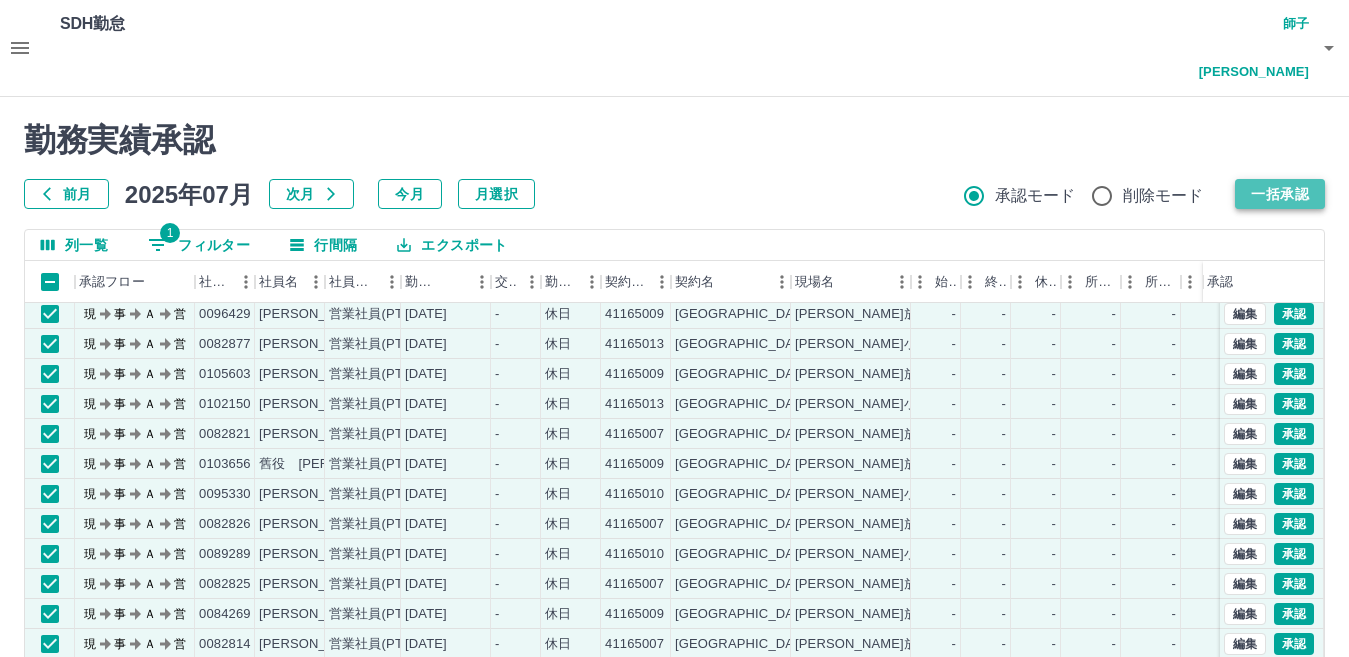 click on "一括承認" at bounding box center [1280, 194] 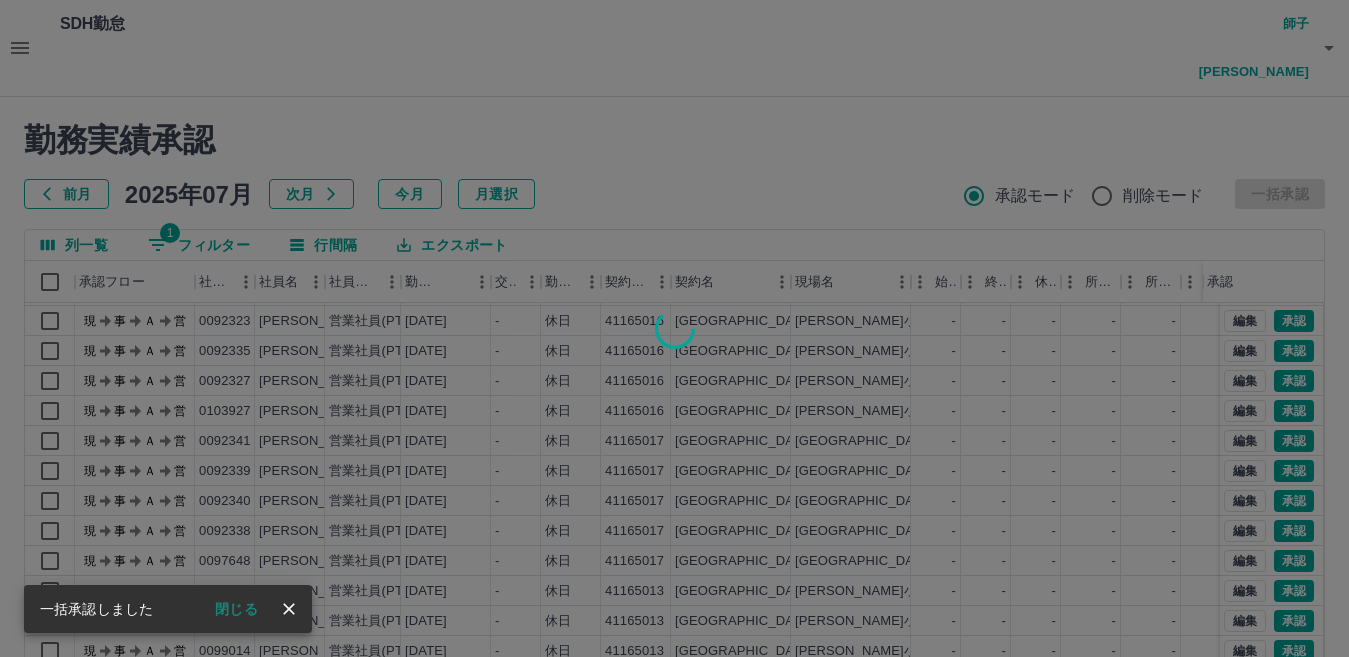 scroll, scrollTop: 2534, scrollLeft: 0, axis: vertical 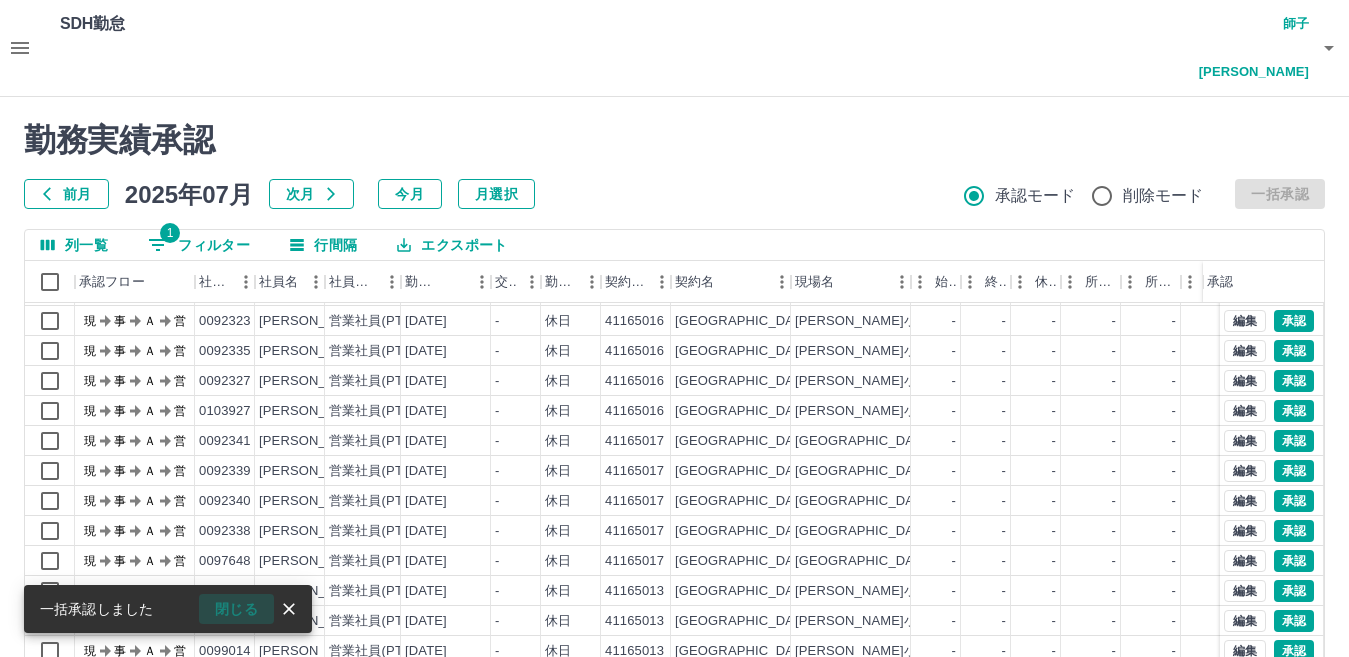 click on "閉じる" at bounding box center (236, 609) 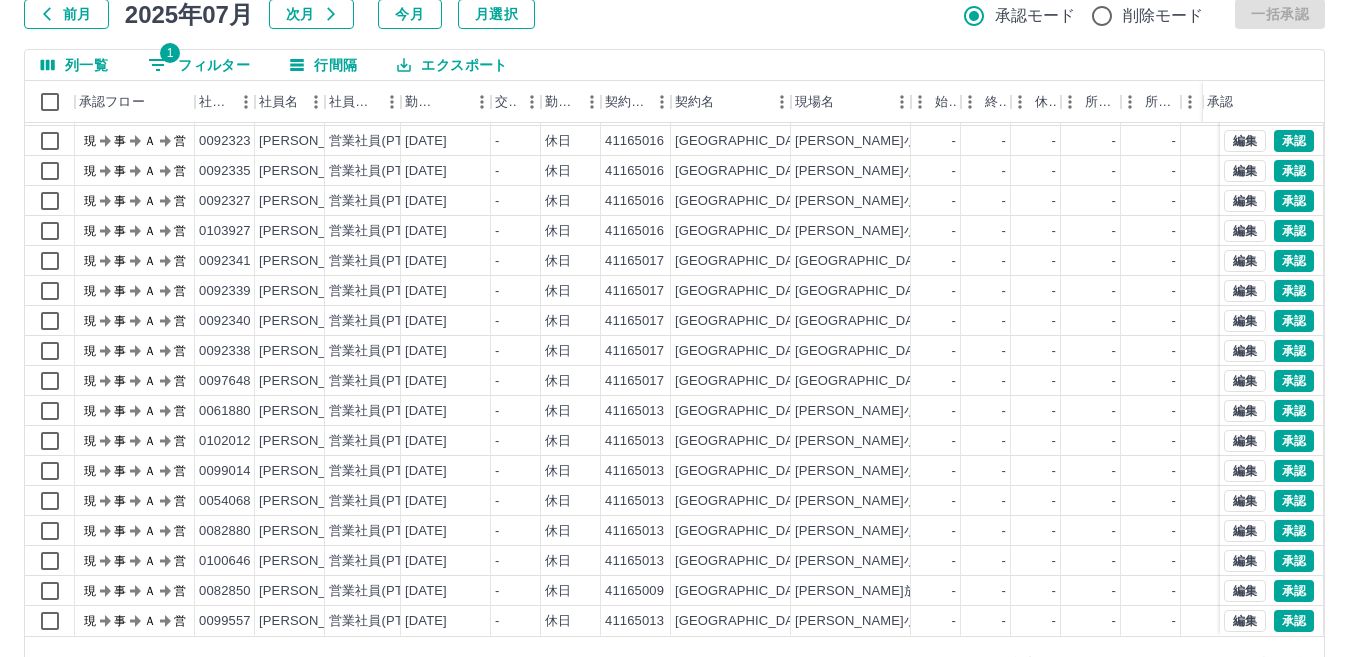 scroll, scrollTop: 188, scrollLeft: 0, axis: vertical 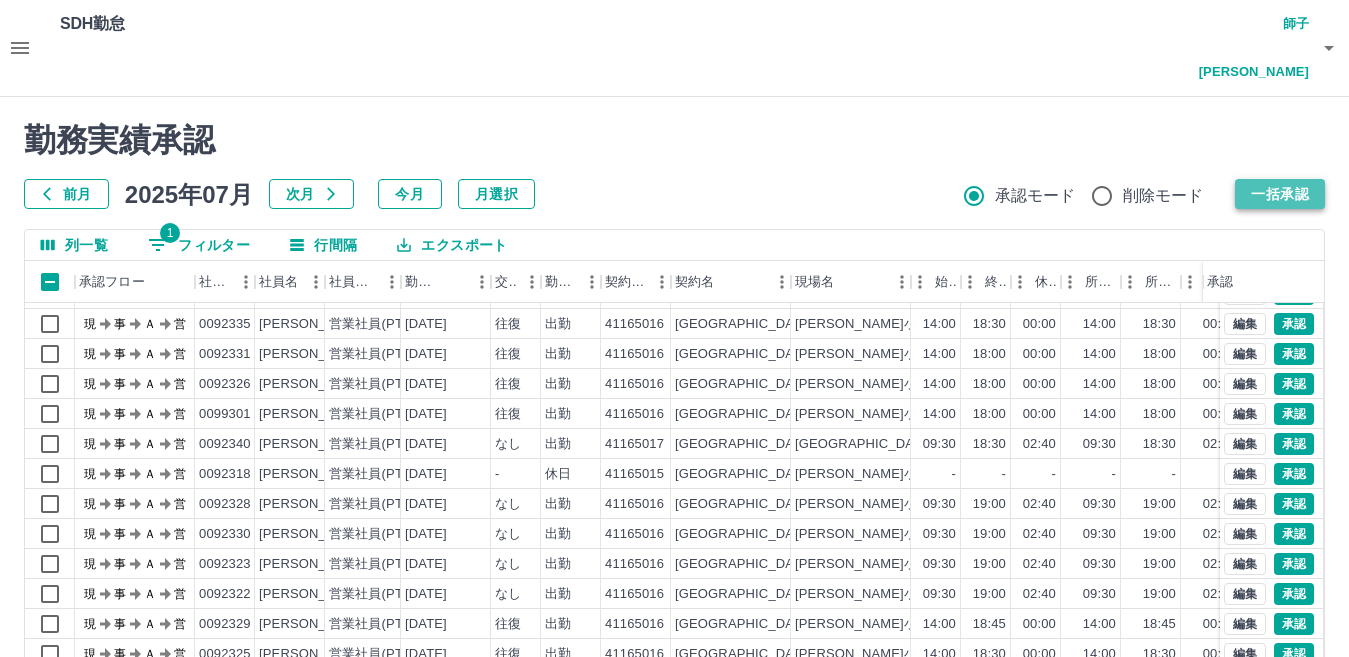 click on "一括承認" at bounding box center [1280, 194] 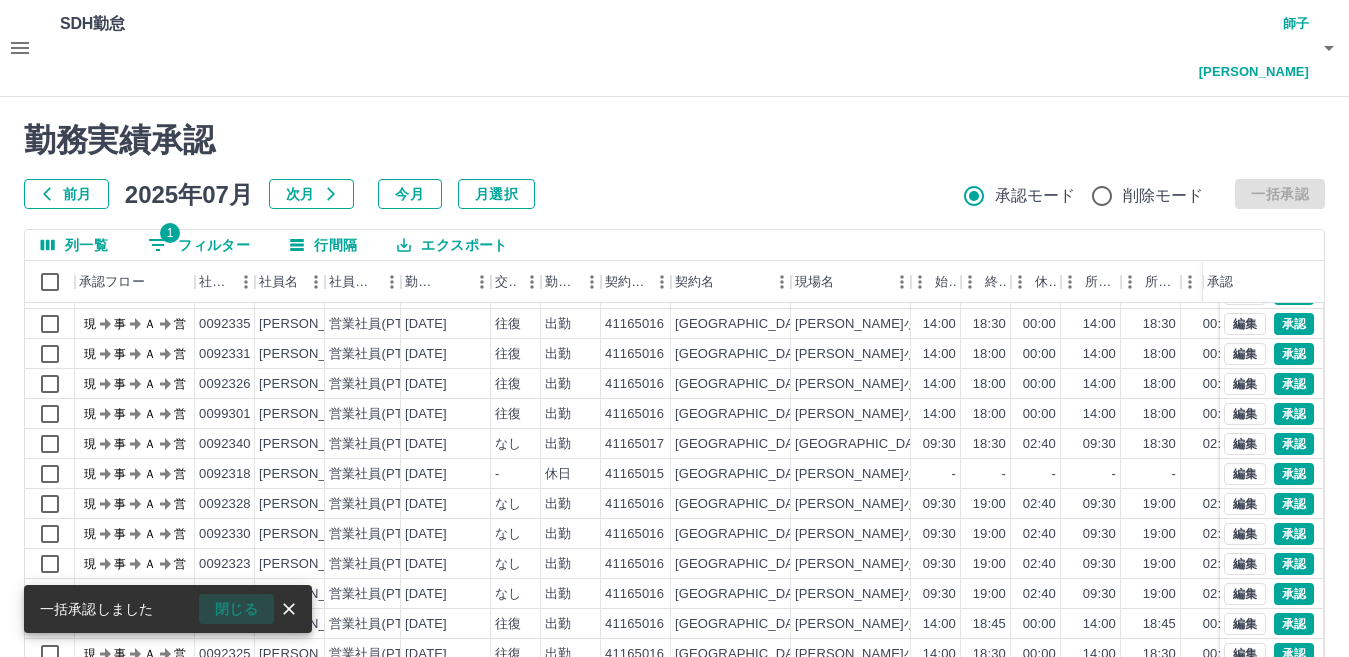 click on "閉じる" at bounding box center (236, 609) 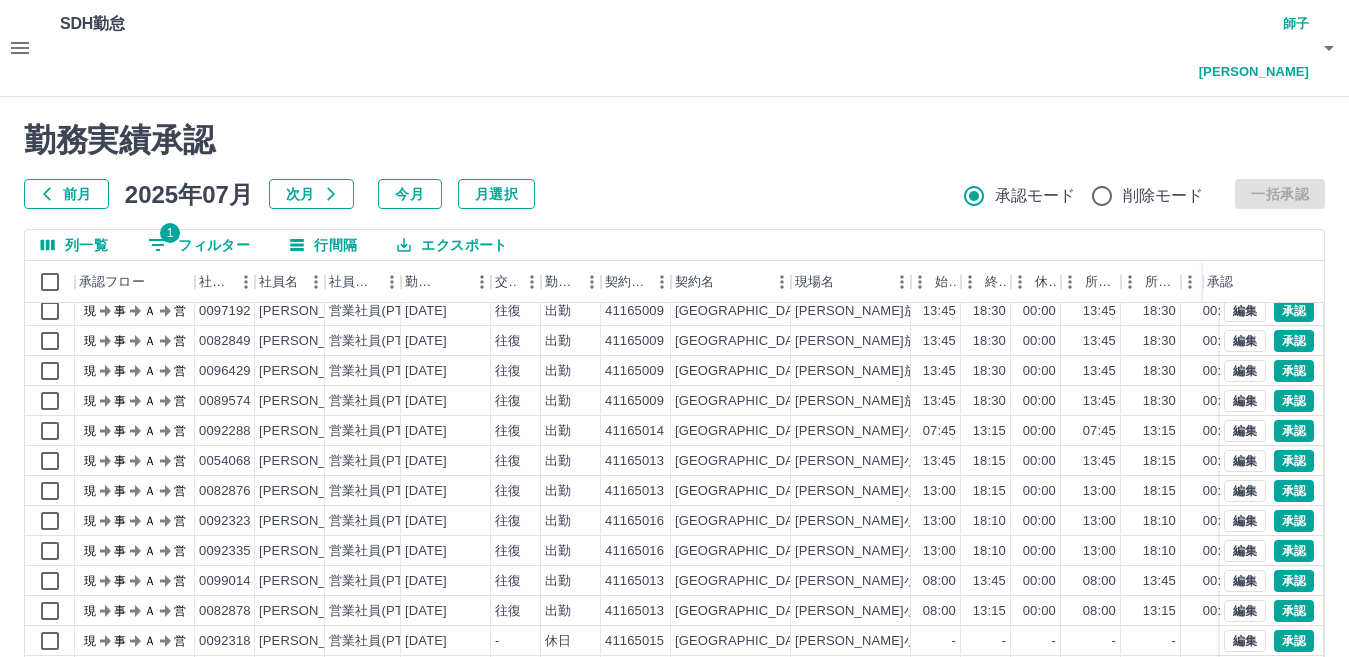 scroll, scrollTop: 0, scrollLeft: 0, axis: both 